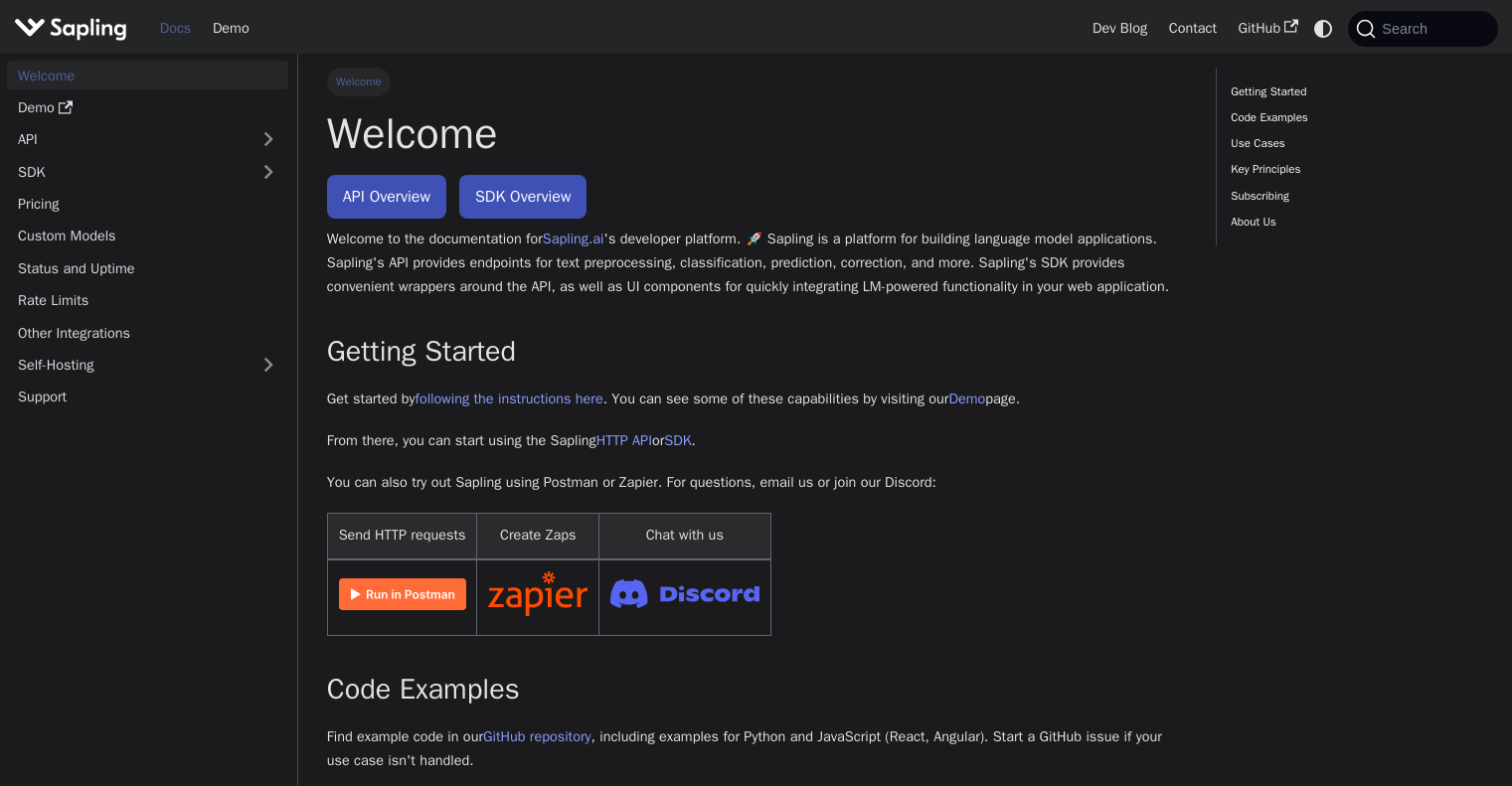 scroll, scrollTop: 0, scrollLeft: 0, axis: both 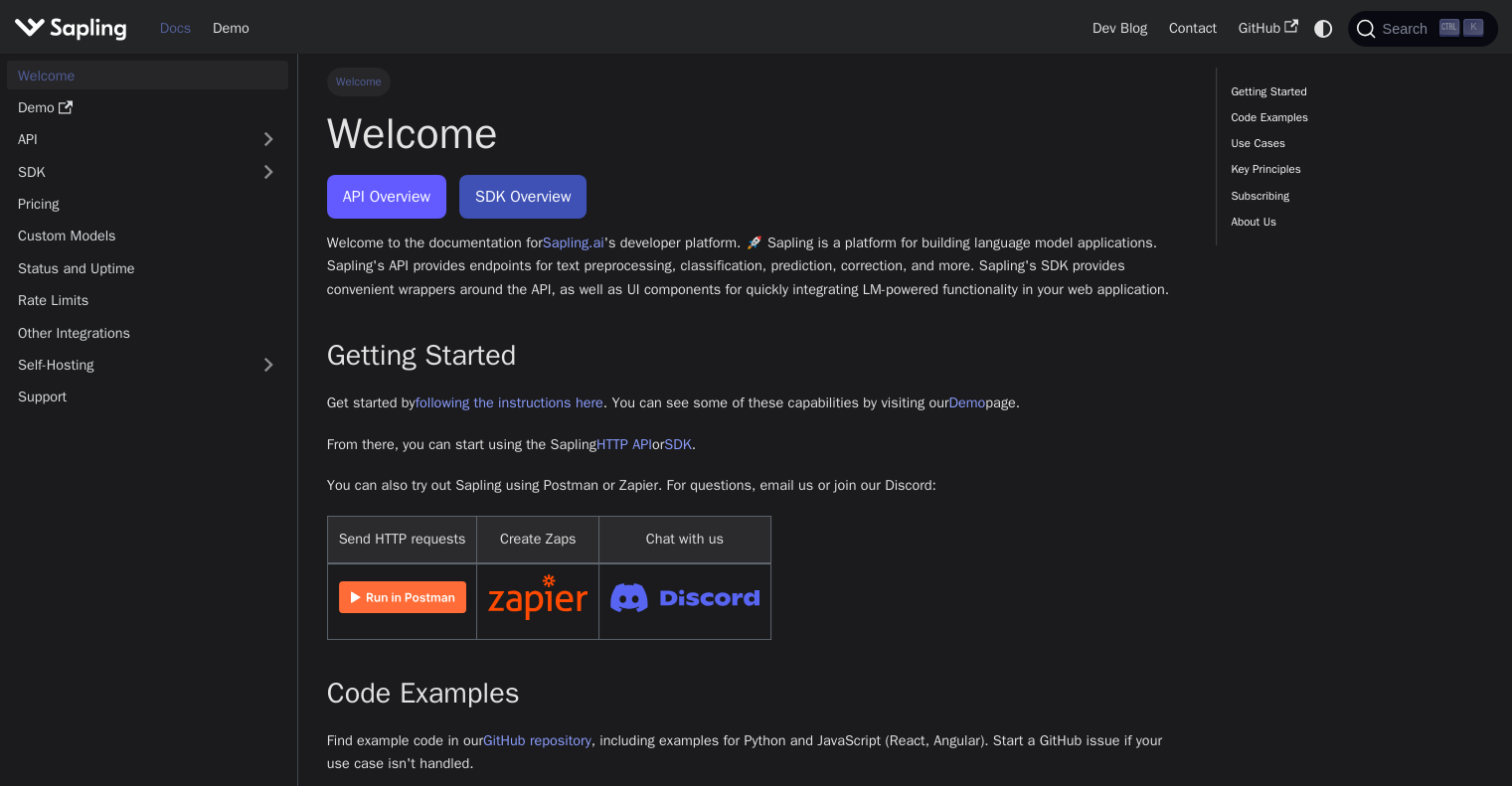 click on "API Overview" at bounding box center [387, 197] 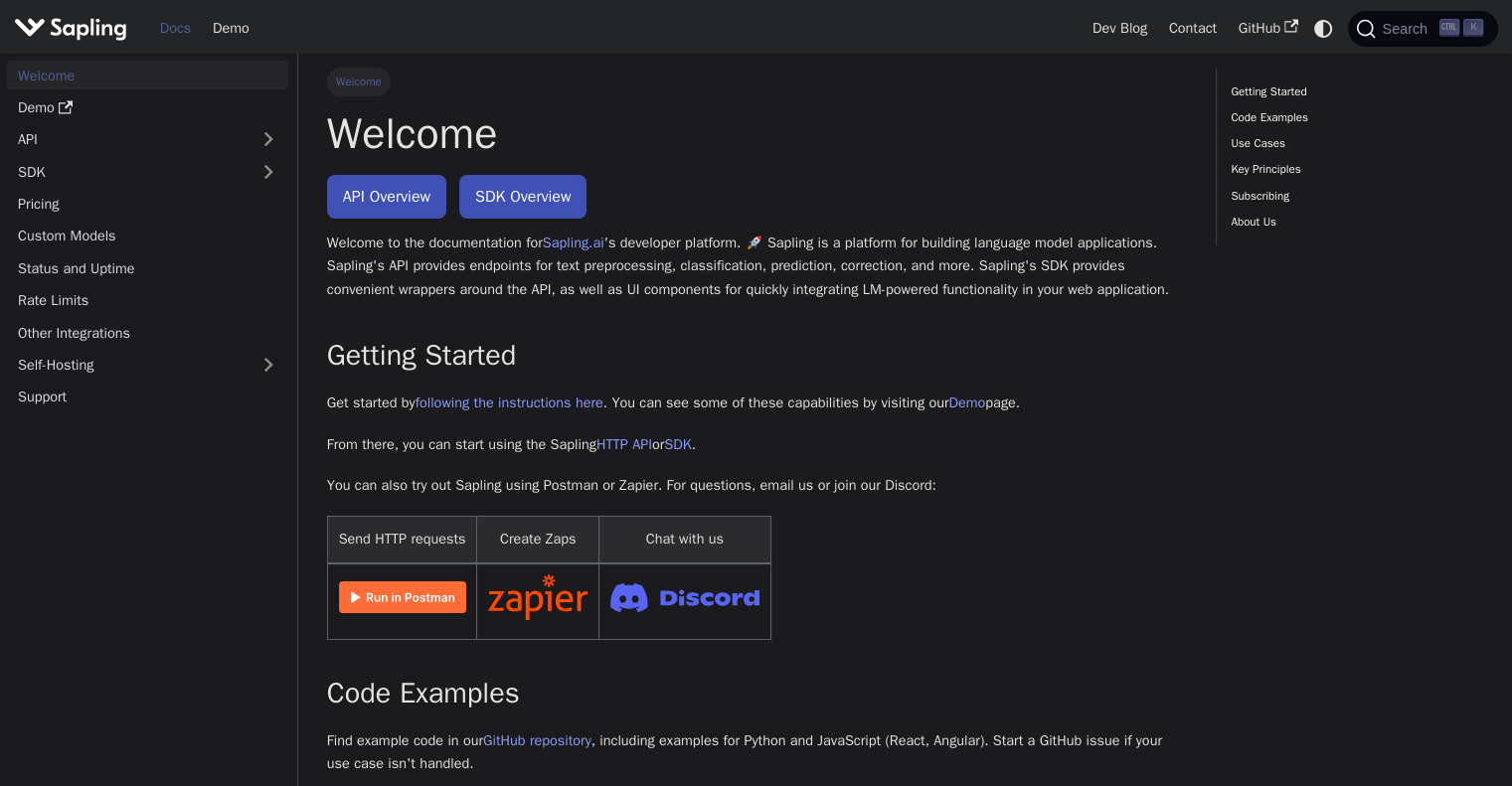 click on "Docs Demo" at bounding box center (548, 28) 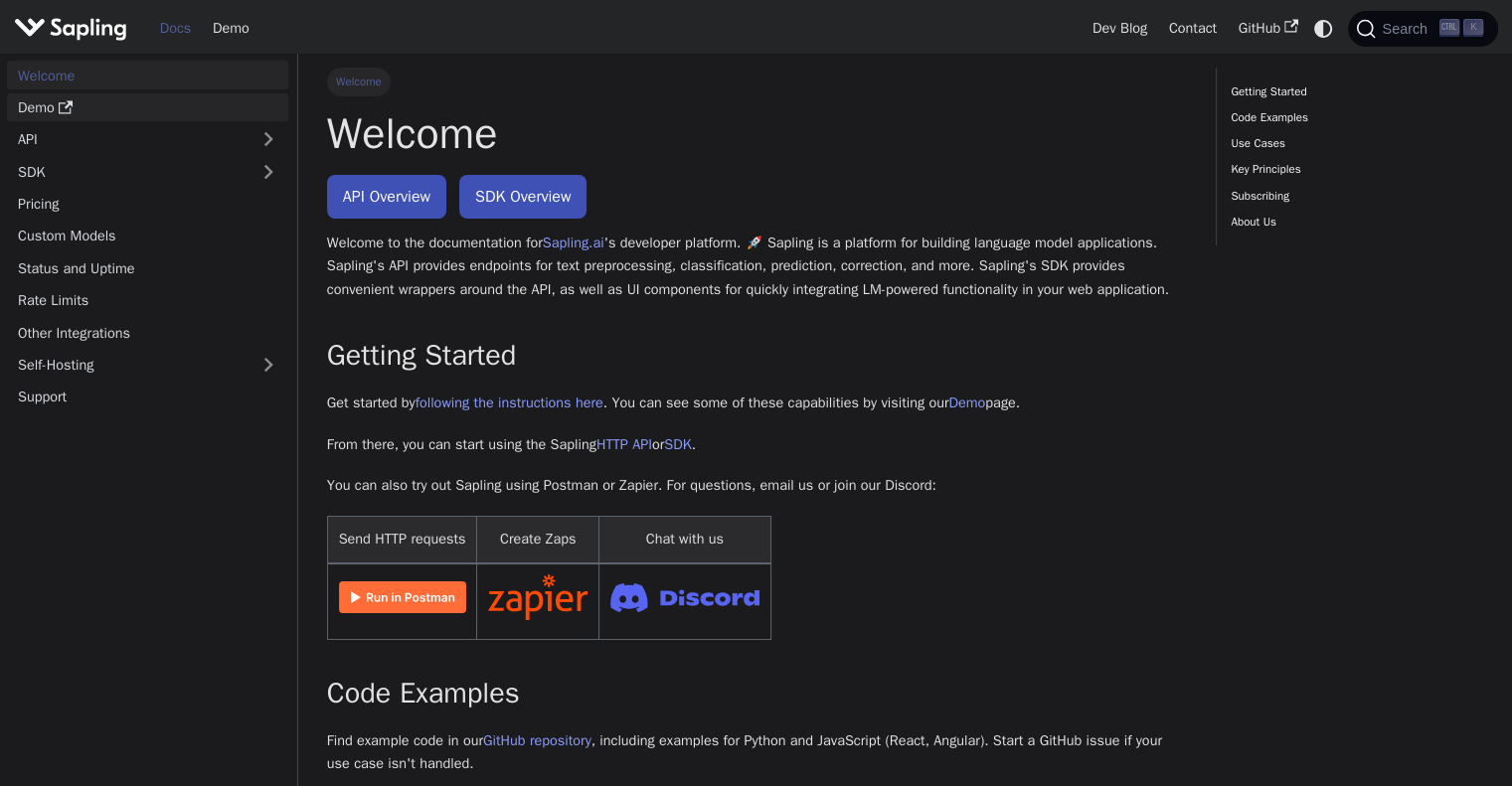 click on "Demo" at bounding box center [147, 107] 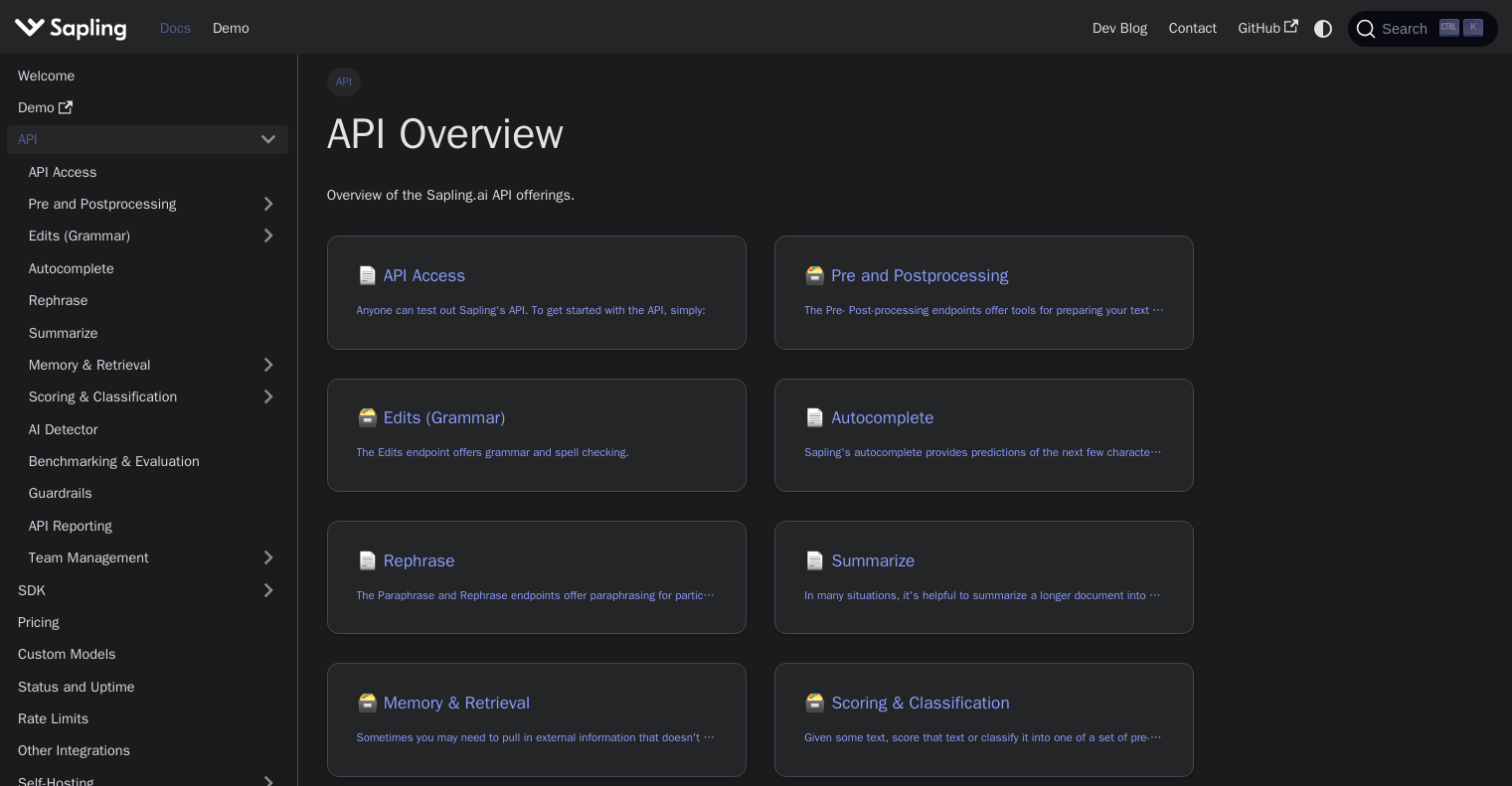 scroll, scrollTop: 0, scrollLeft: 0, axis: both 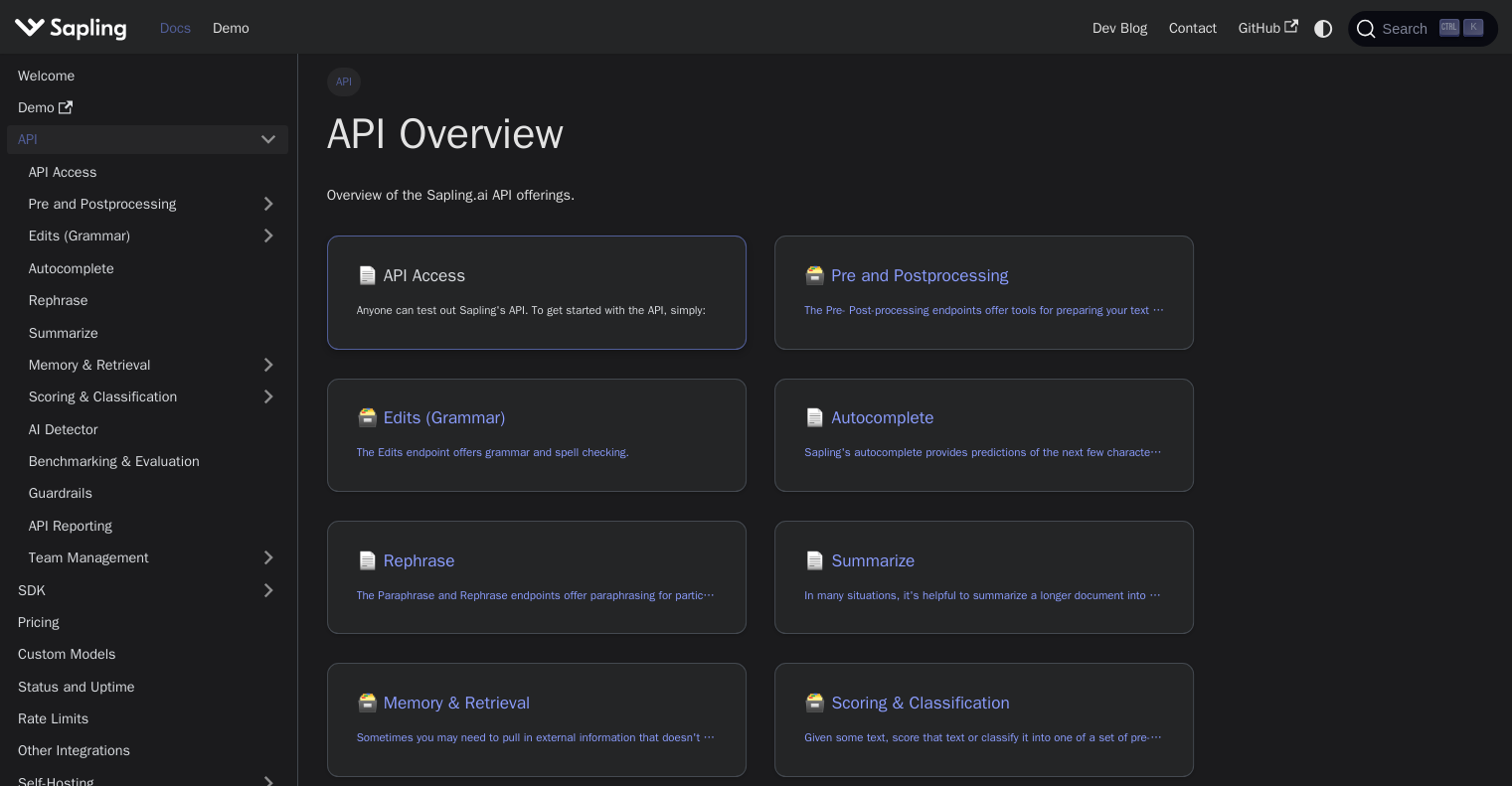 click on "📄️   API Access" at bounding box center (537, 276) 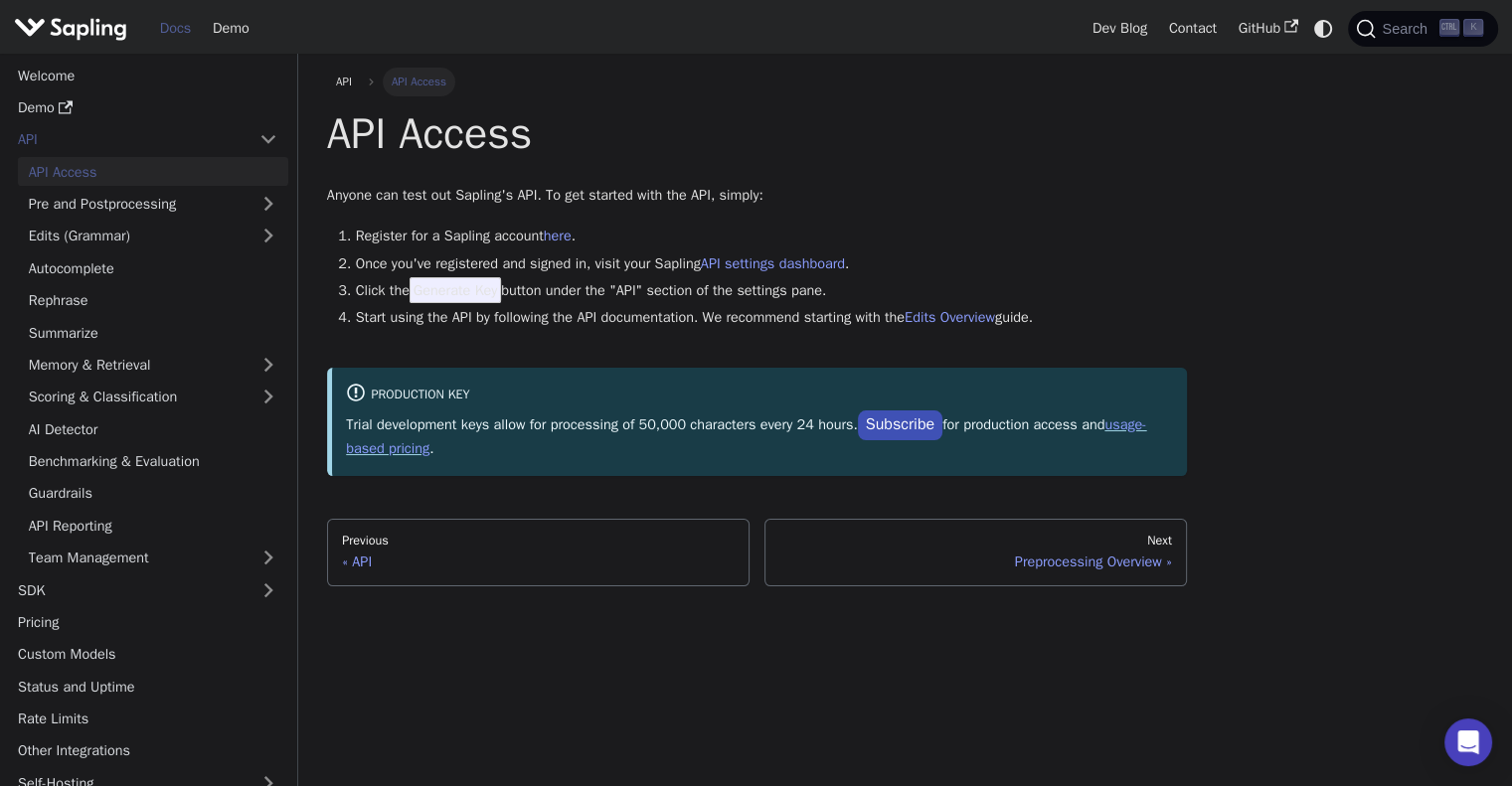 click on "Generate Key" at bounding box center [455, 290] 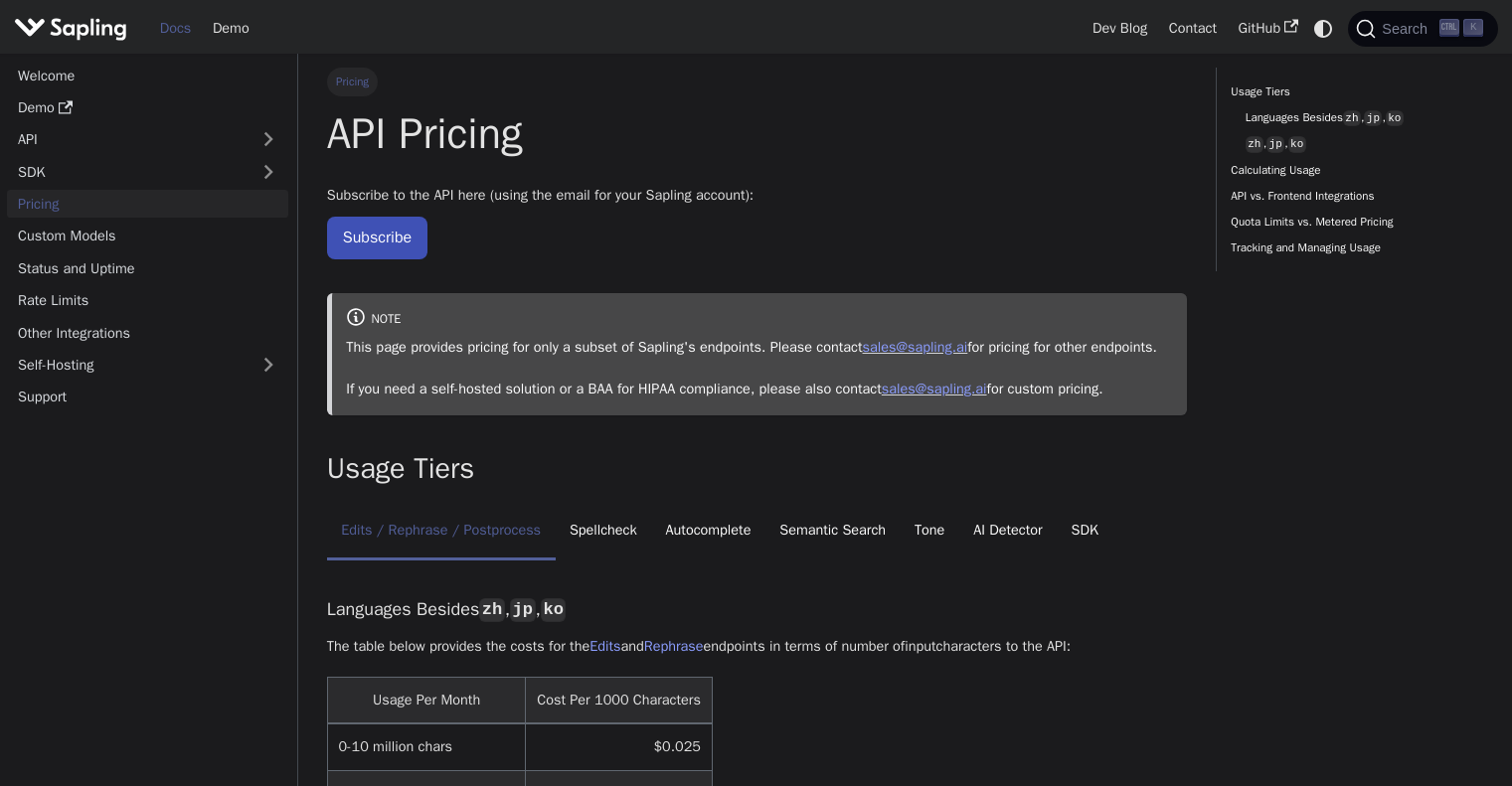 scroll, scrollTop: 0, scrollLeft: 0, axis: both 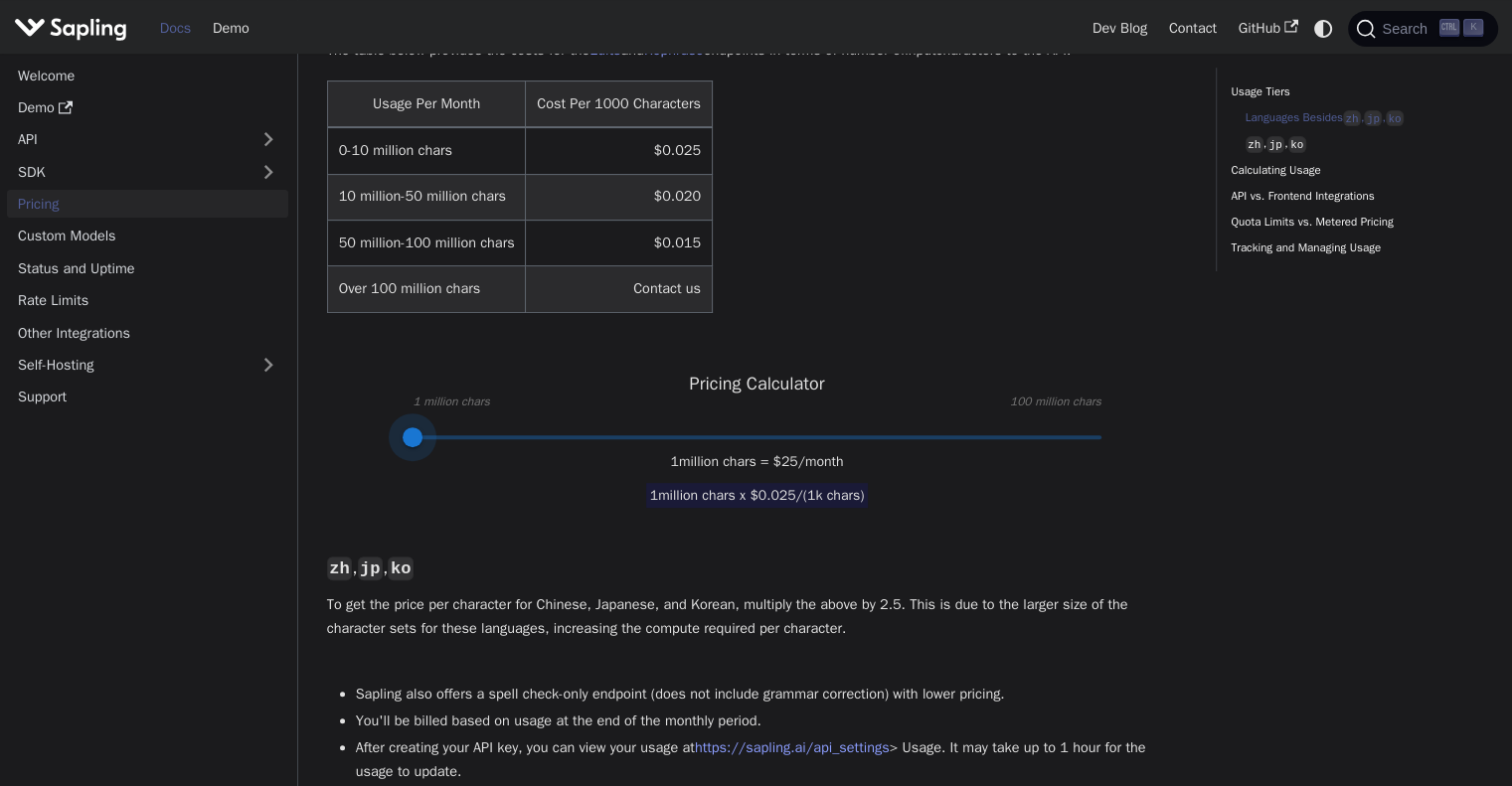 drag, startPoint x: 613, startPoint y: 430, endPoint x: 346, endPoint y: 398, distance: 268.91077 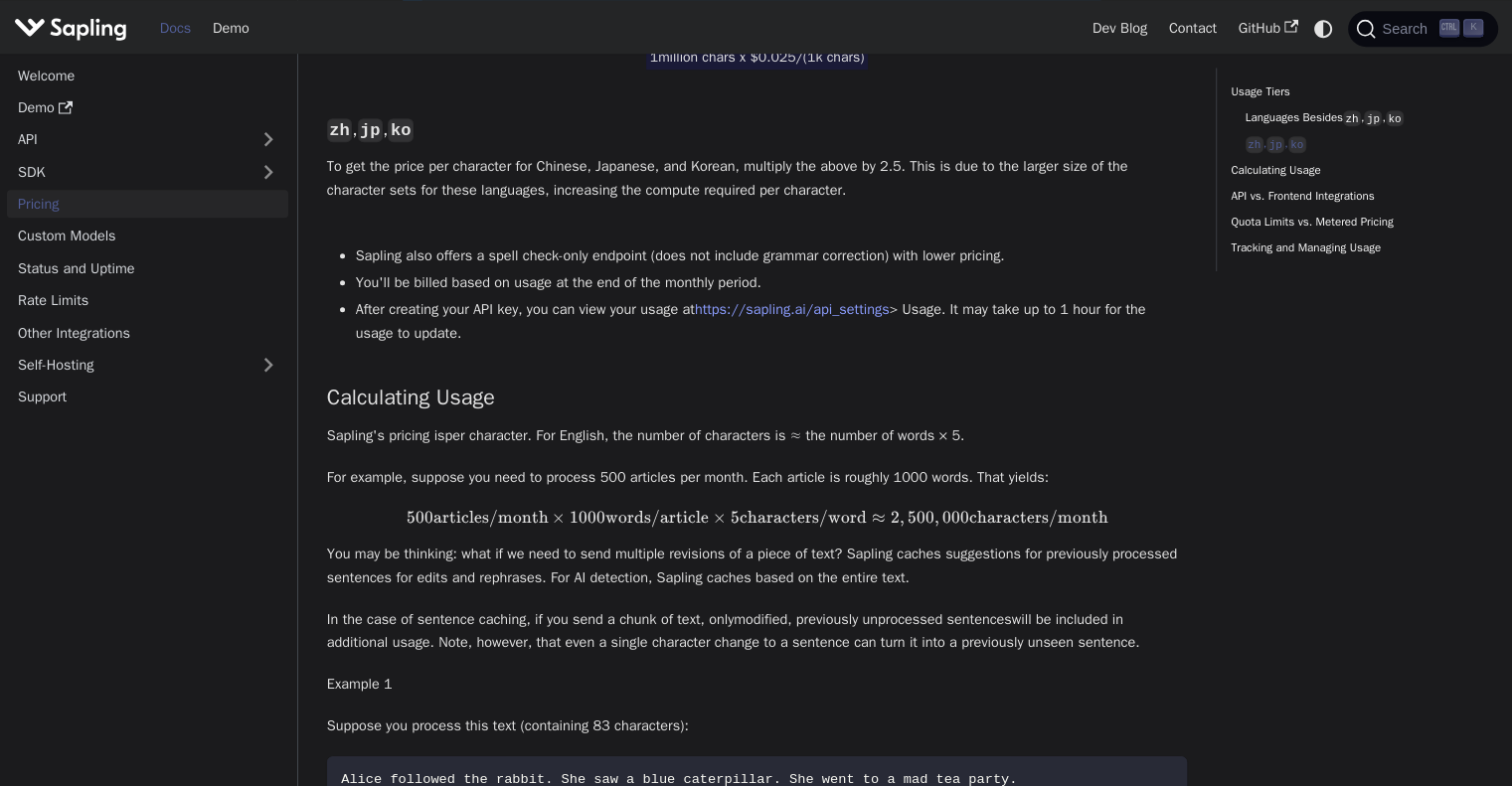 scroll, scrollTop: 1093, scrollLeft: 0, axis: vertical 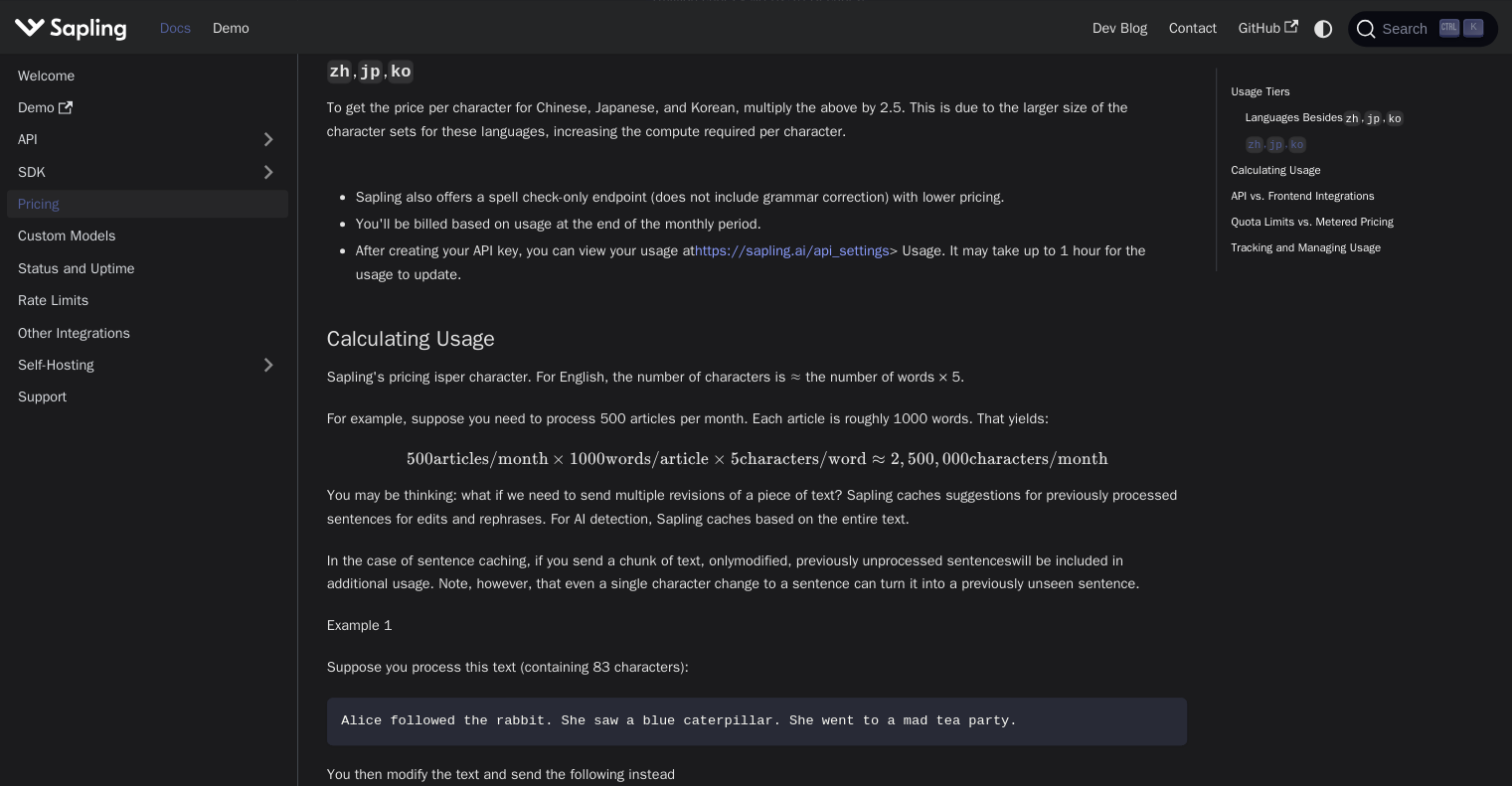 click on "articles/month" at bounding box center [491, 458] 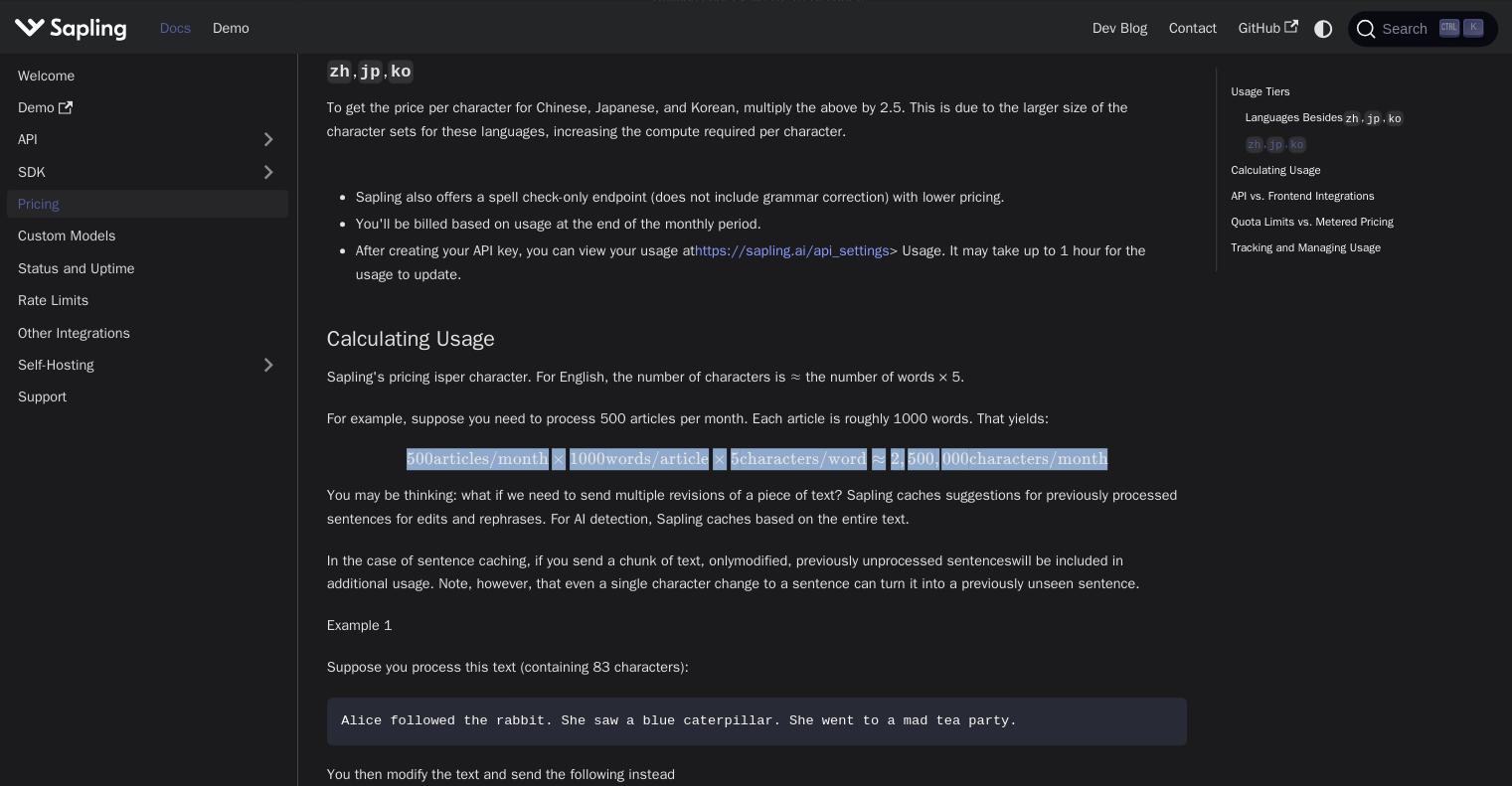 click on "articles/month" at bounding box center (491, 458) 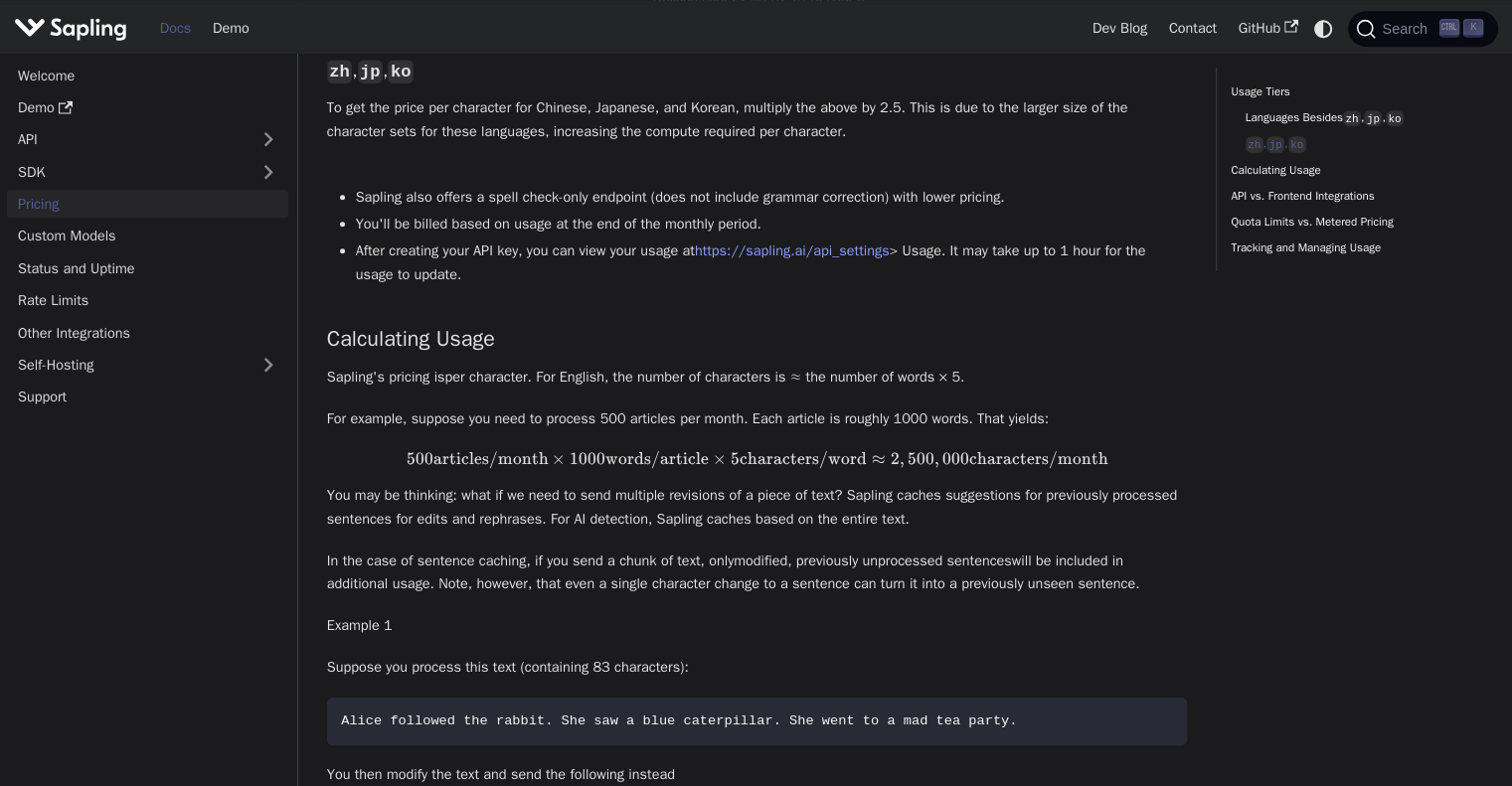 click on "articles/month" at bounding box center (491, 458) 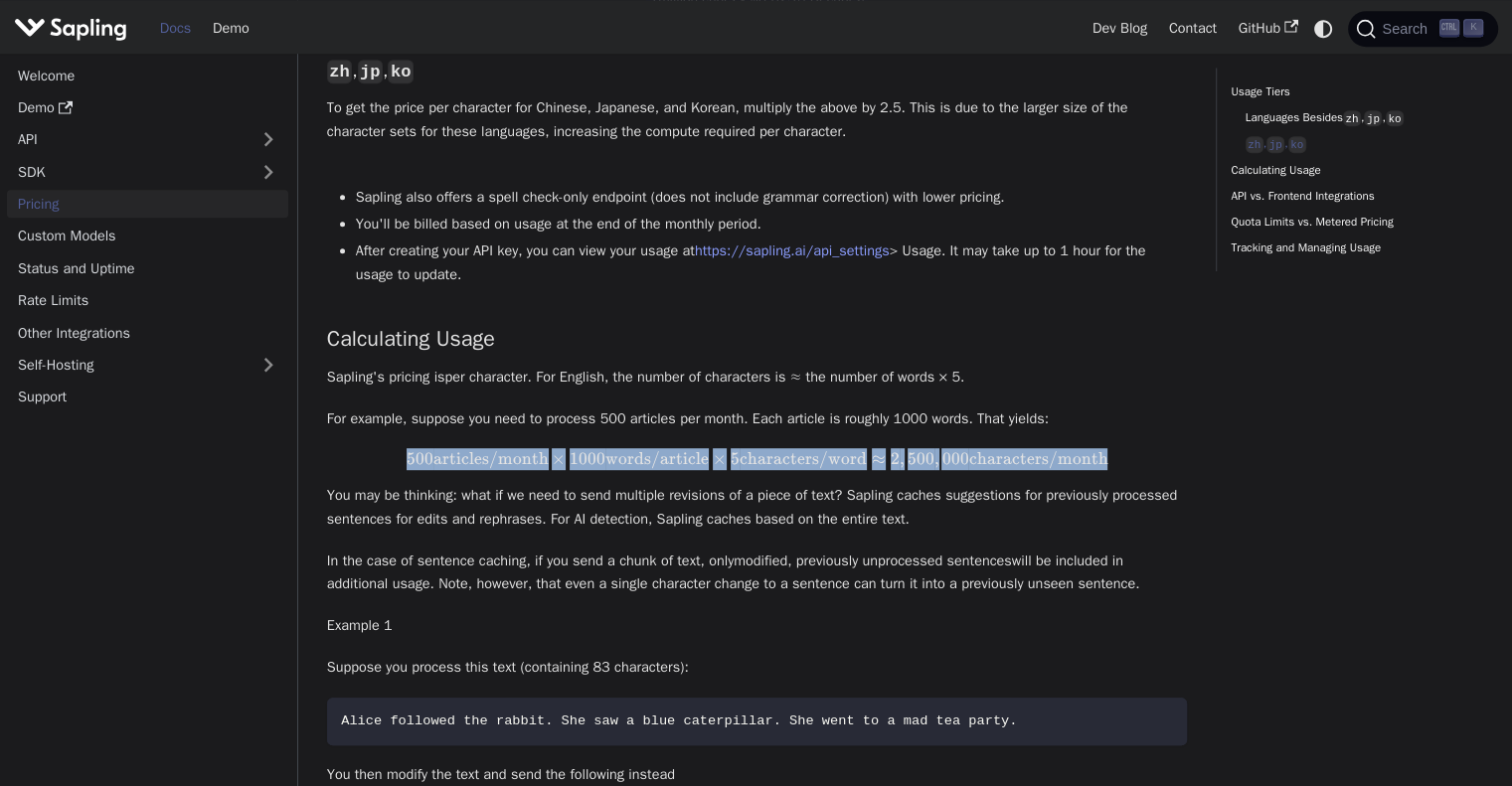 click on "articles/month" at bounding box center [491, 458] 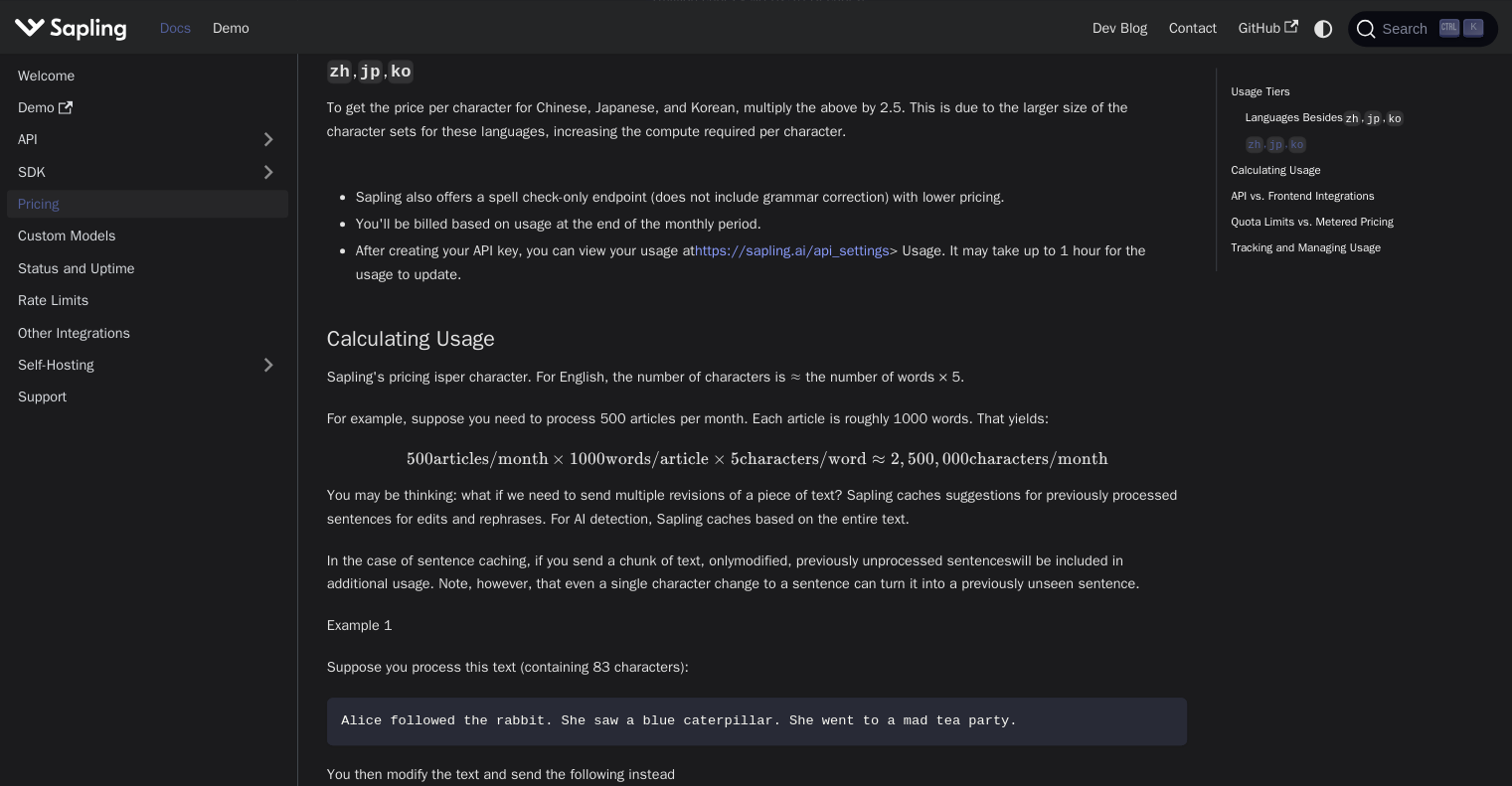 drag, startPoint x: 892, startPoint y: 456, endPoint x: 1127, endPoint y: 456, distance: 235 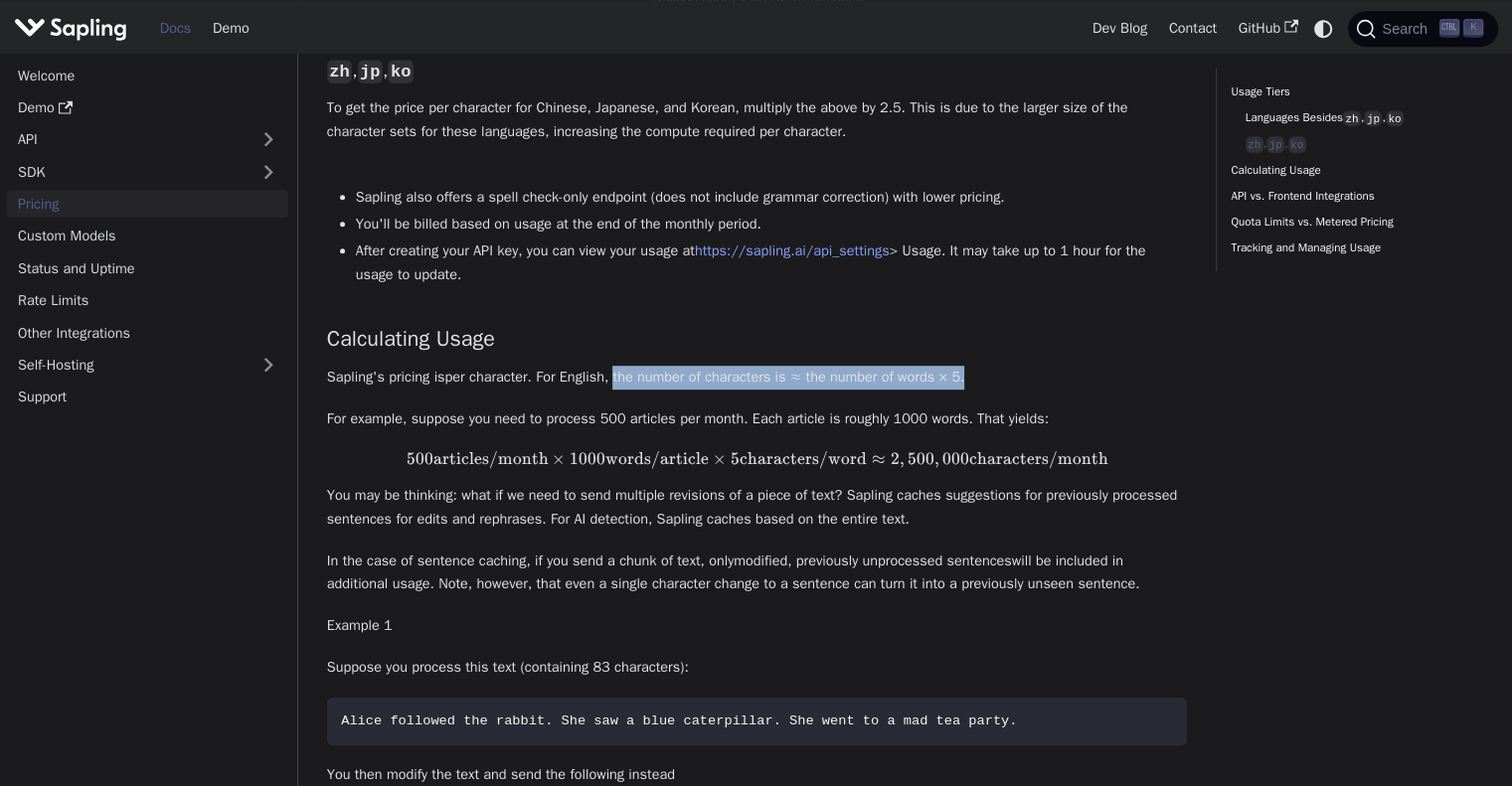drag, startPoint x: 620, startPoint y: 381, endPoint x: 987, endPoint y: 379, distance: 367.00545 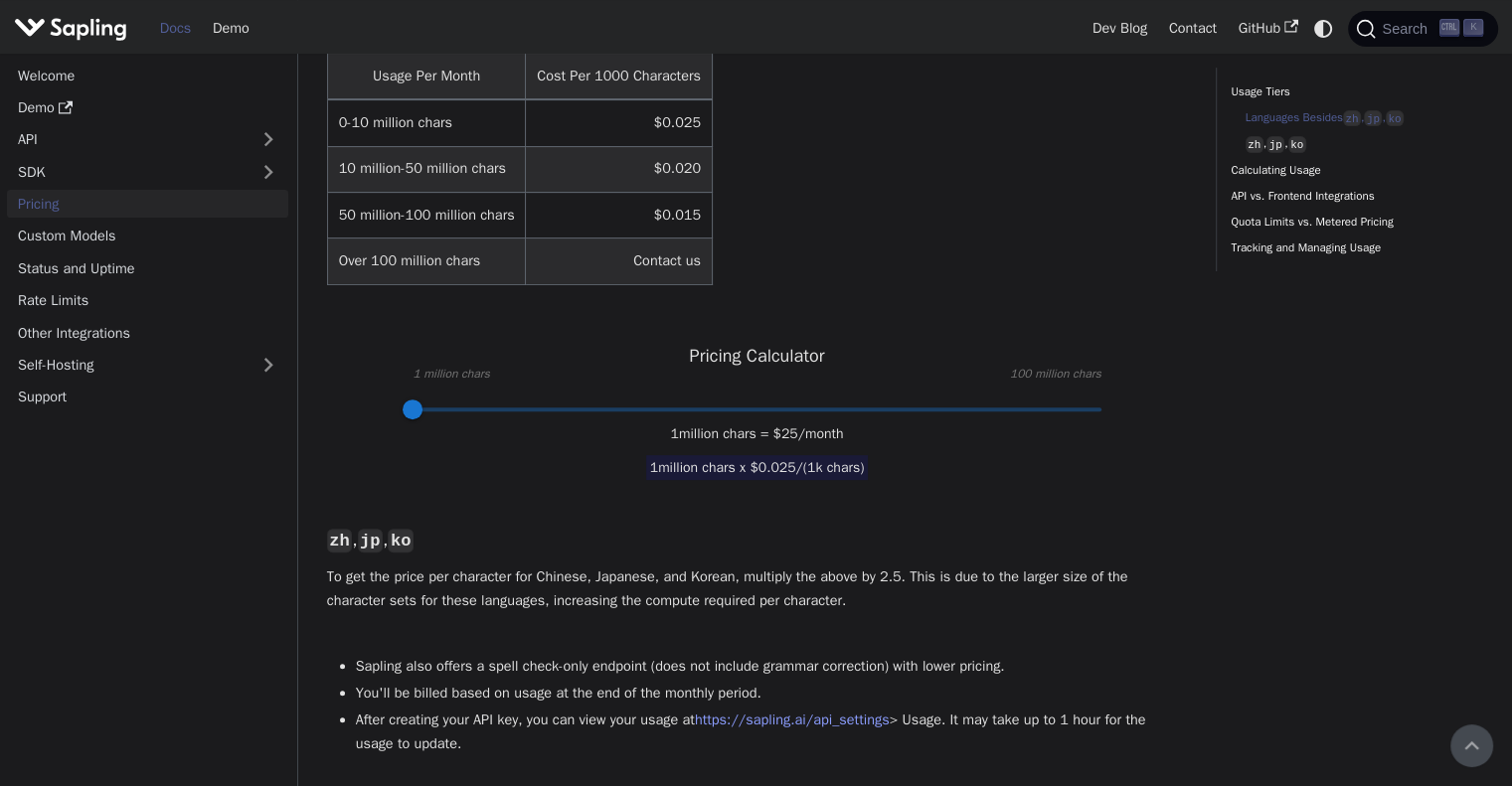 scroll, scrollTop: 497, scrollLeft: 0, axis: vertical 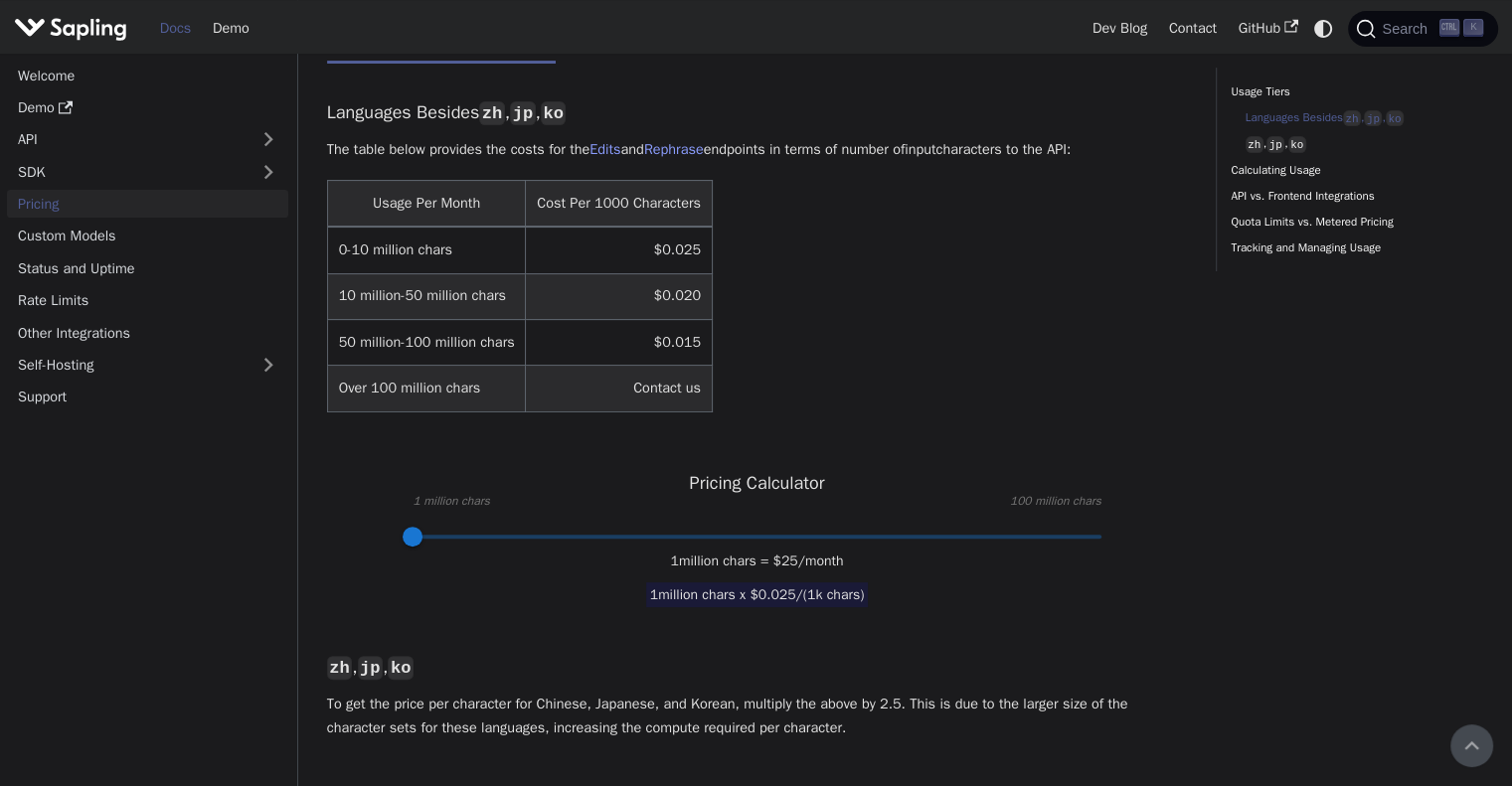 click on "0-10 million chars" at bounding box center [426, 249] 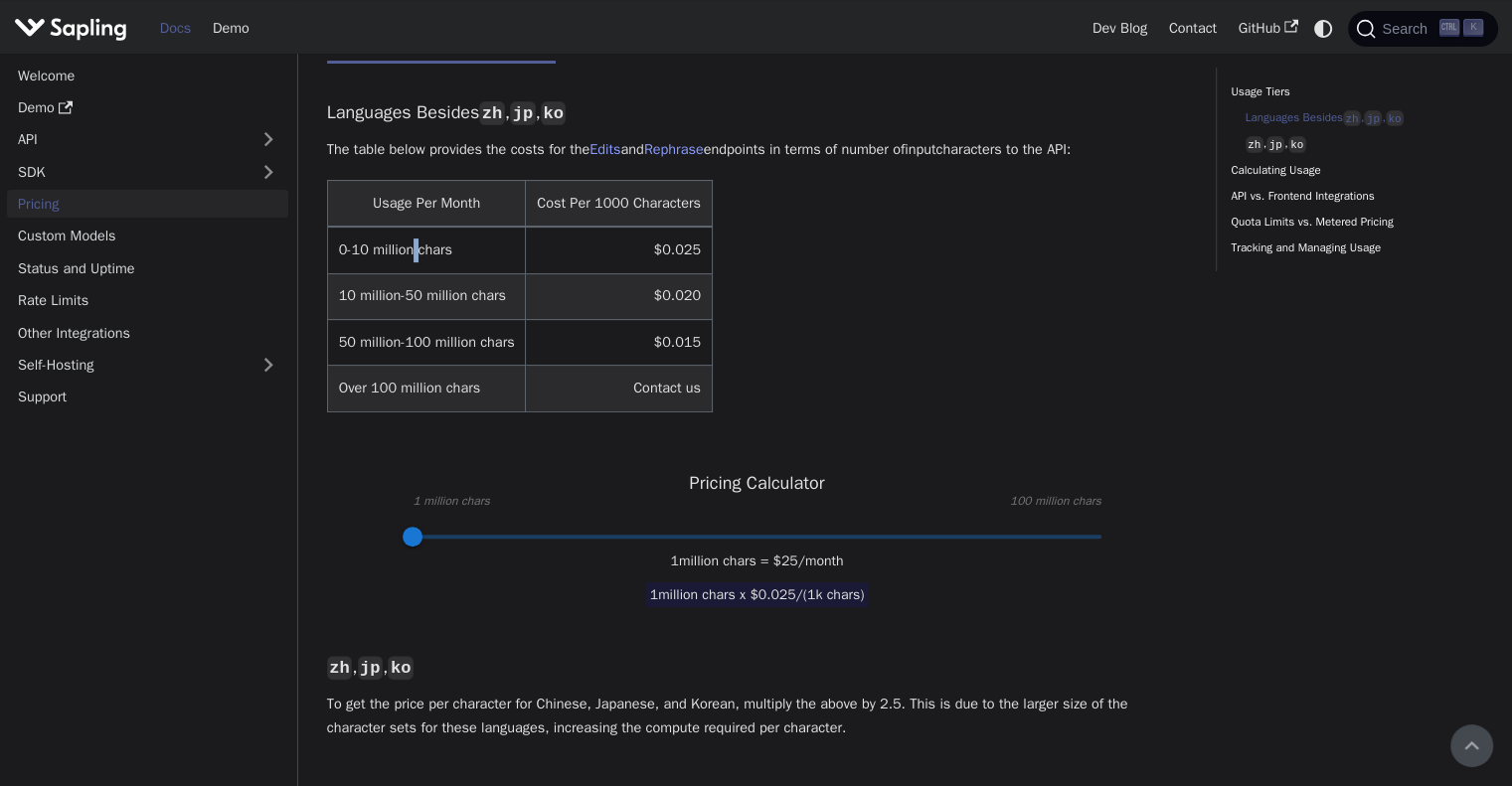 click on "0-10 million chars" at bounding box center [426, 249] 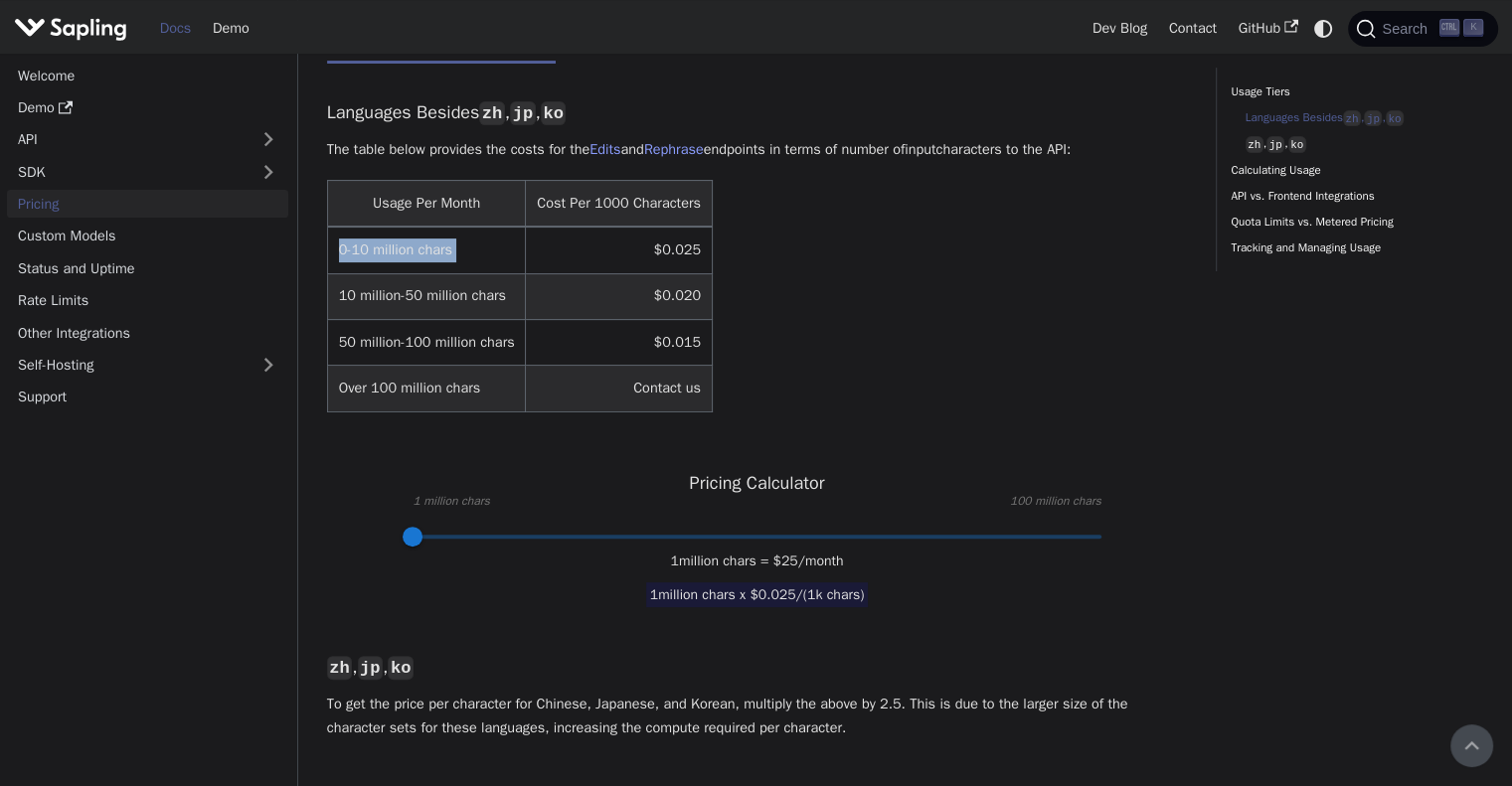 click on "0-10 million chars" at bounding box center (426, 249) 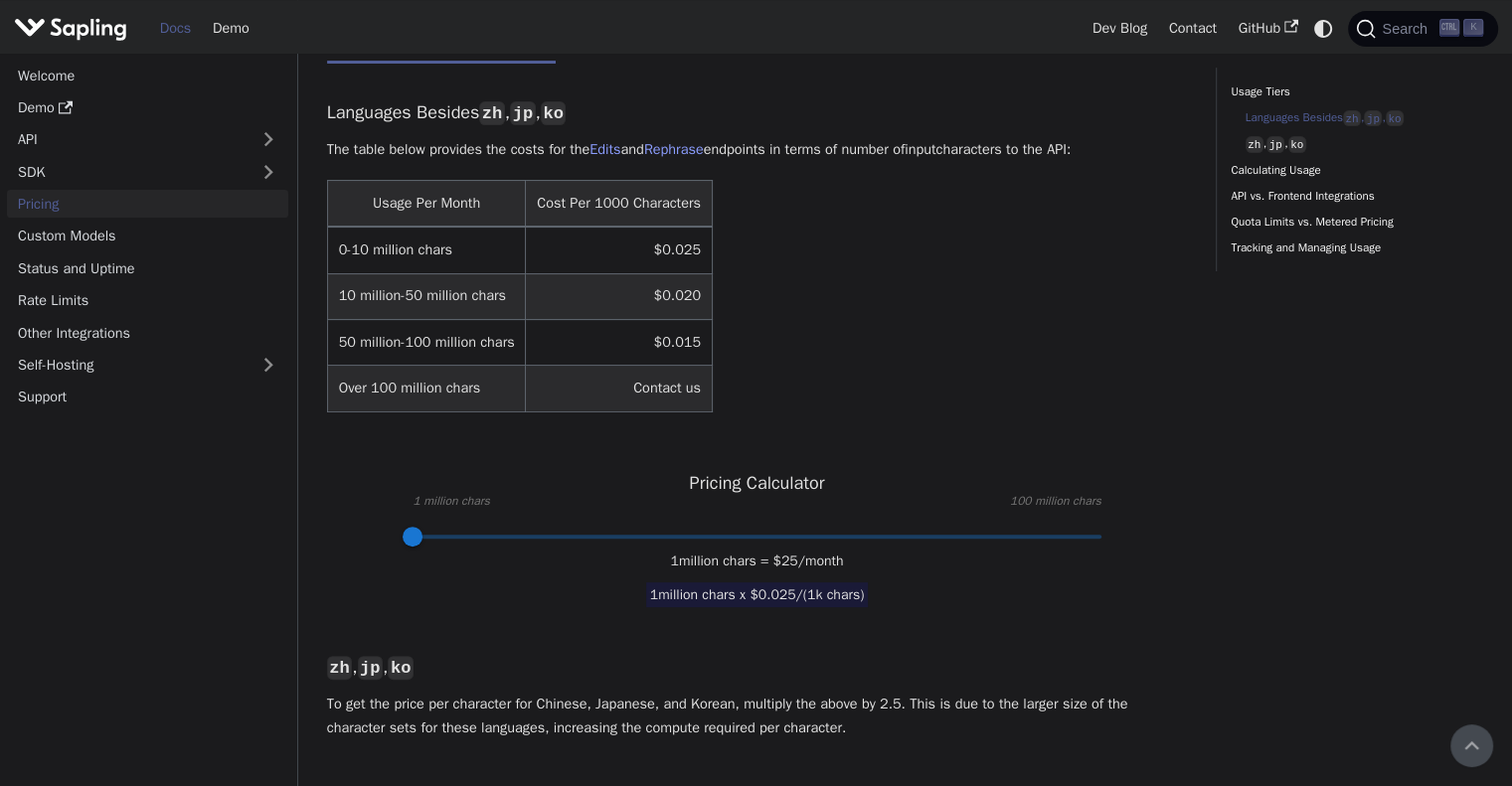 click on "50 million-100 million chars" at bounding box center [426, 343] 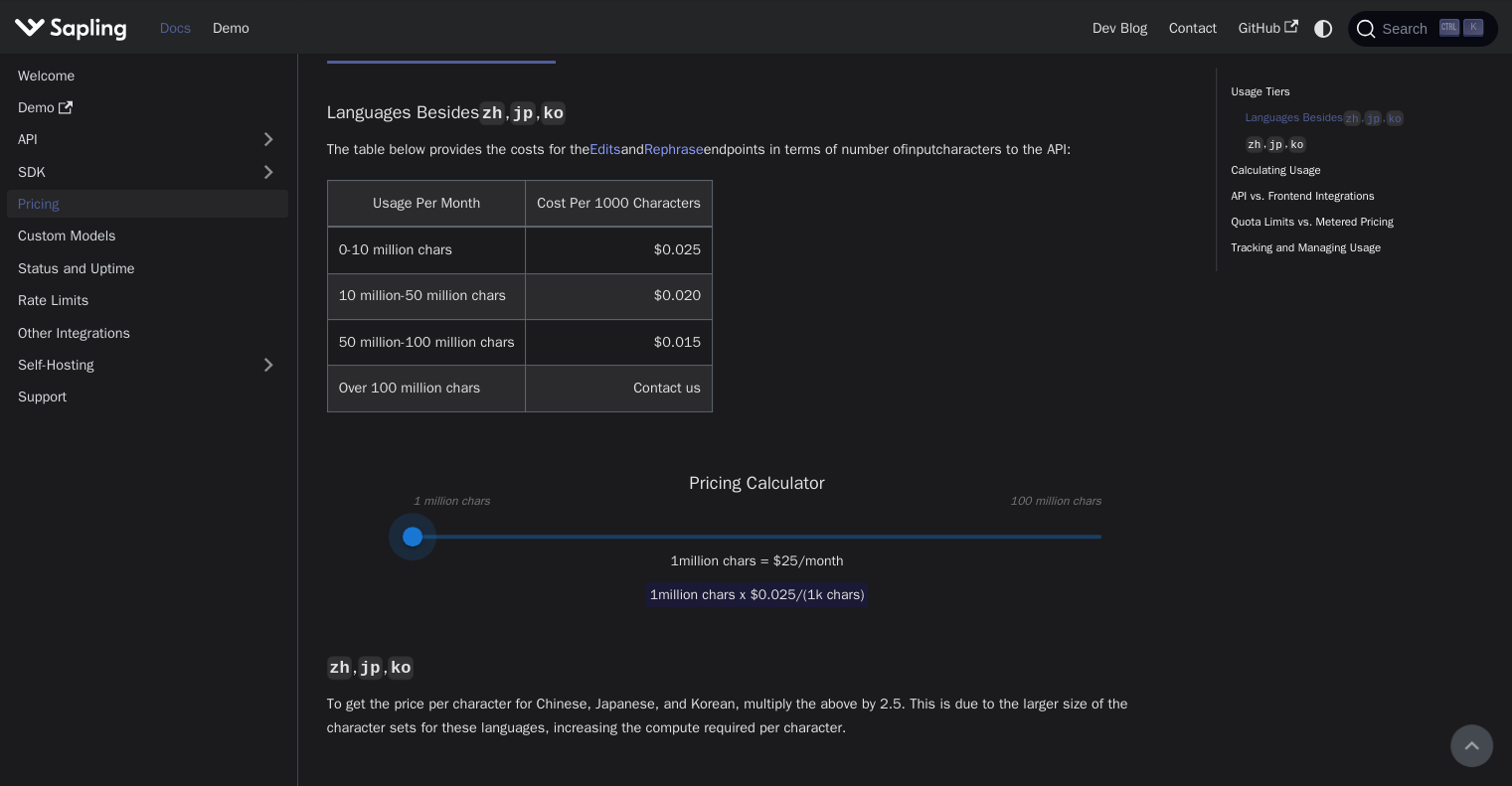 drag, startPoint x: 407, startPoint y: 535, endPoint x: 245, endPoint y: 537, distance: 162.01235 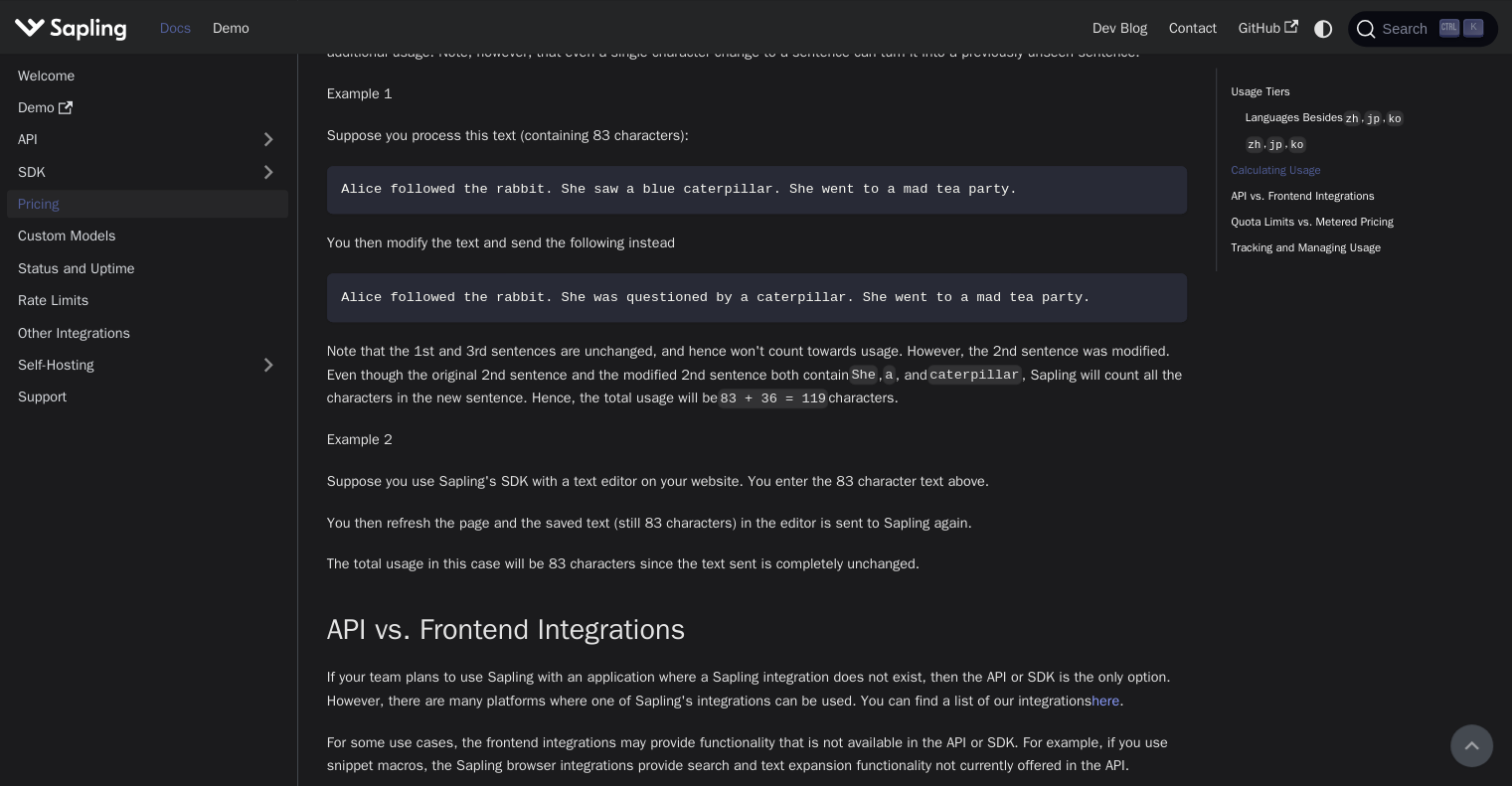 scroll, scrollTop: 1590, scrollLeft: 0, axis: vertical 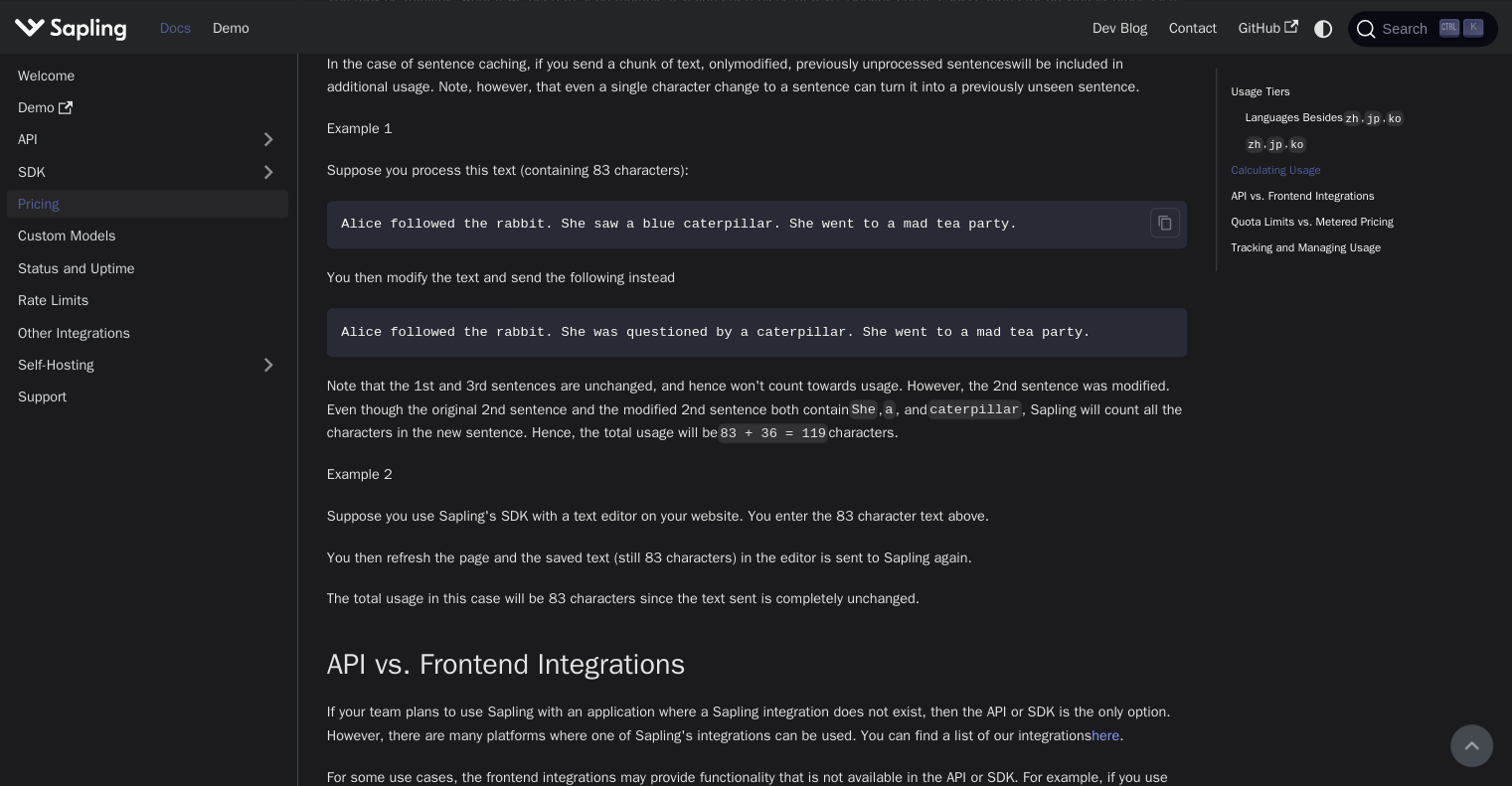 click on "Alice followed the rabbit. She saw a blue caterpillar. She went to a mad tea party." at bounding box center (679, 224) 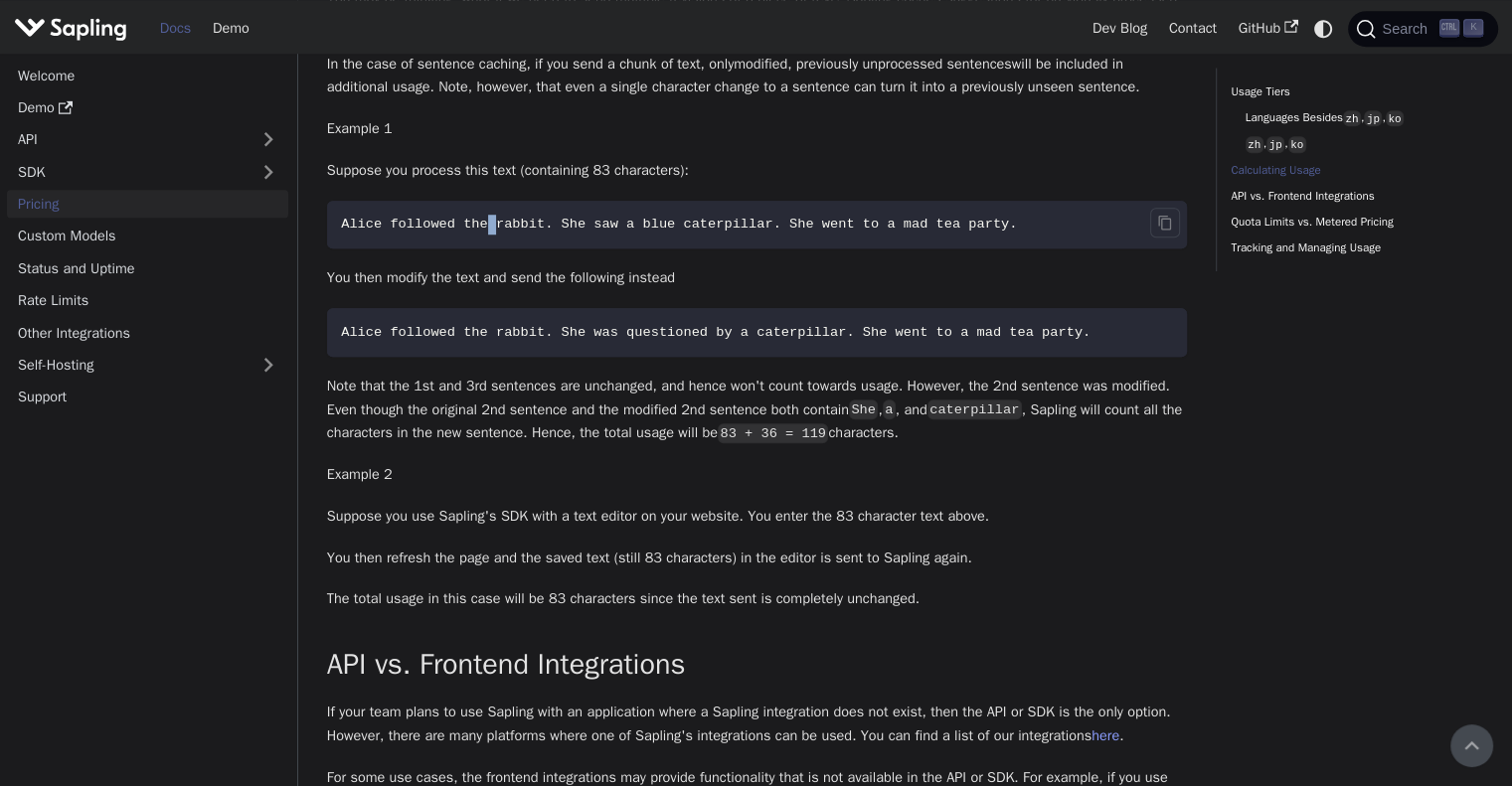 click on "Alice followed the rabbit. She saw a blue caterpillar. She went to a mad tea party." at bounding box center [679, 224] 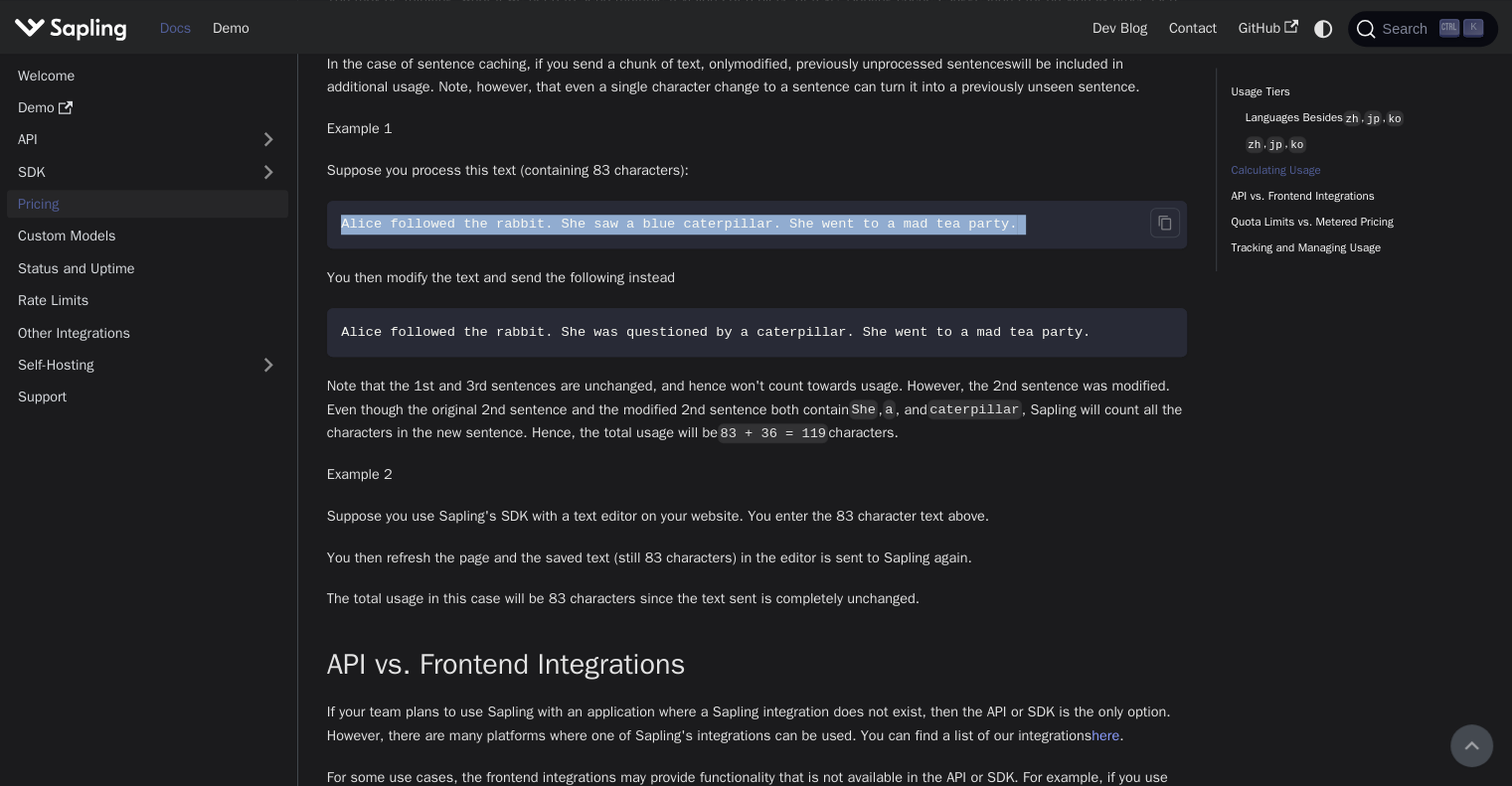 click on "Alice followed the rabbit. She saw a blue caterpillar. She went to a mad tea party." at bounding box center (679, 224) 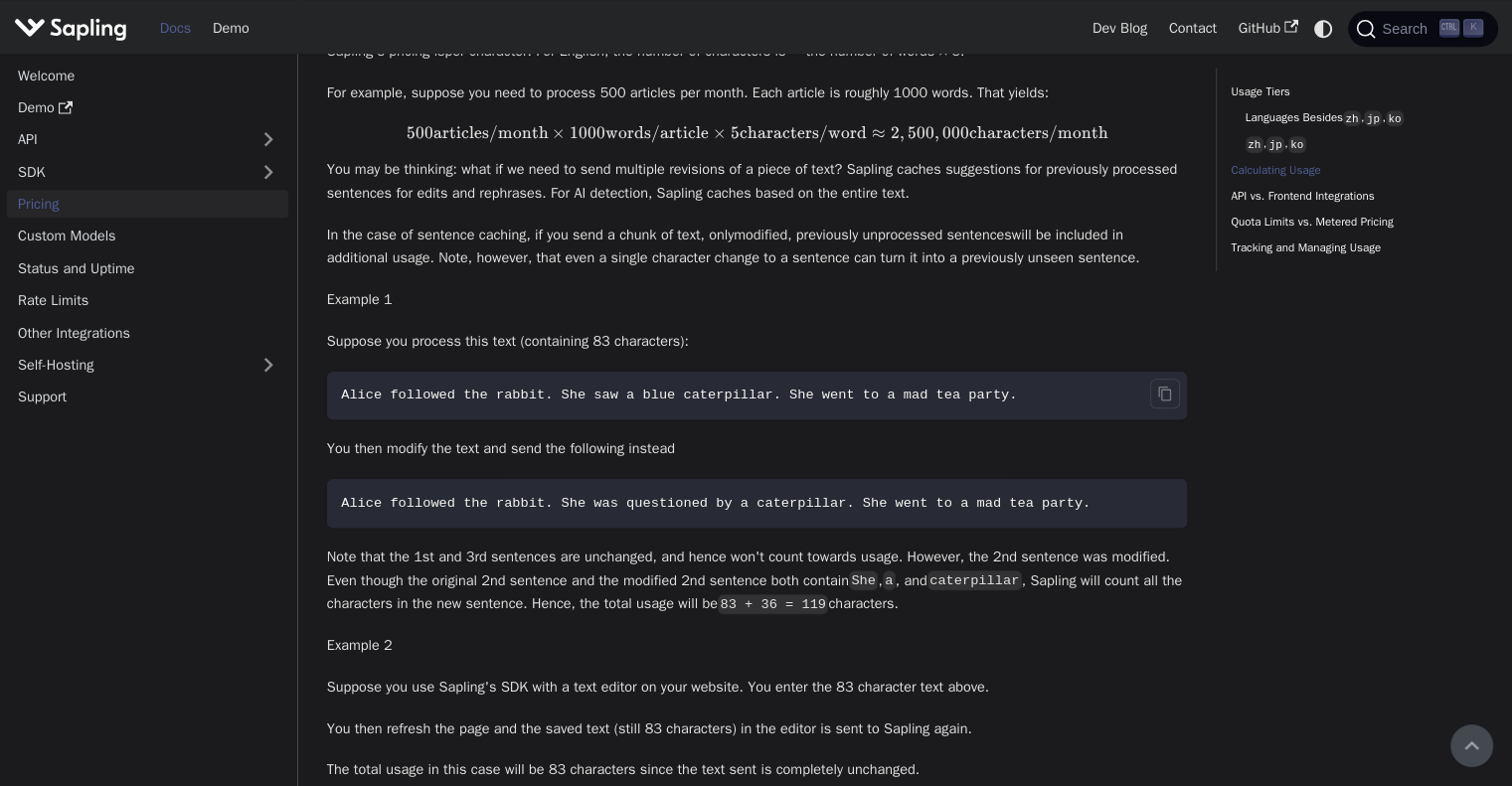 scroll, scrollTop: 1391, scrollLeft: 0, axis: vertical 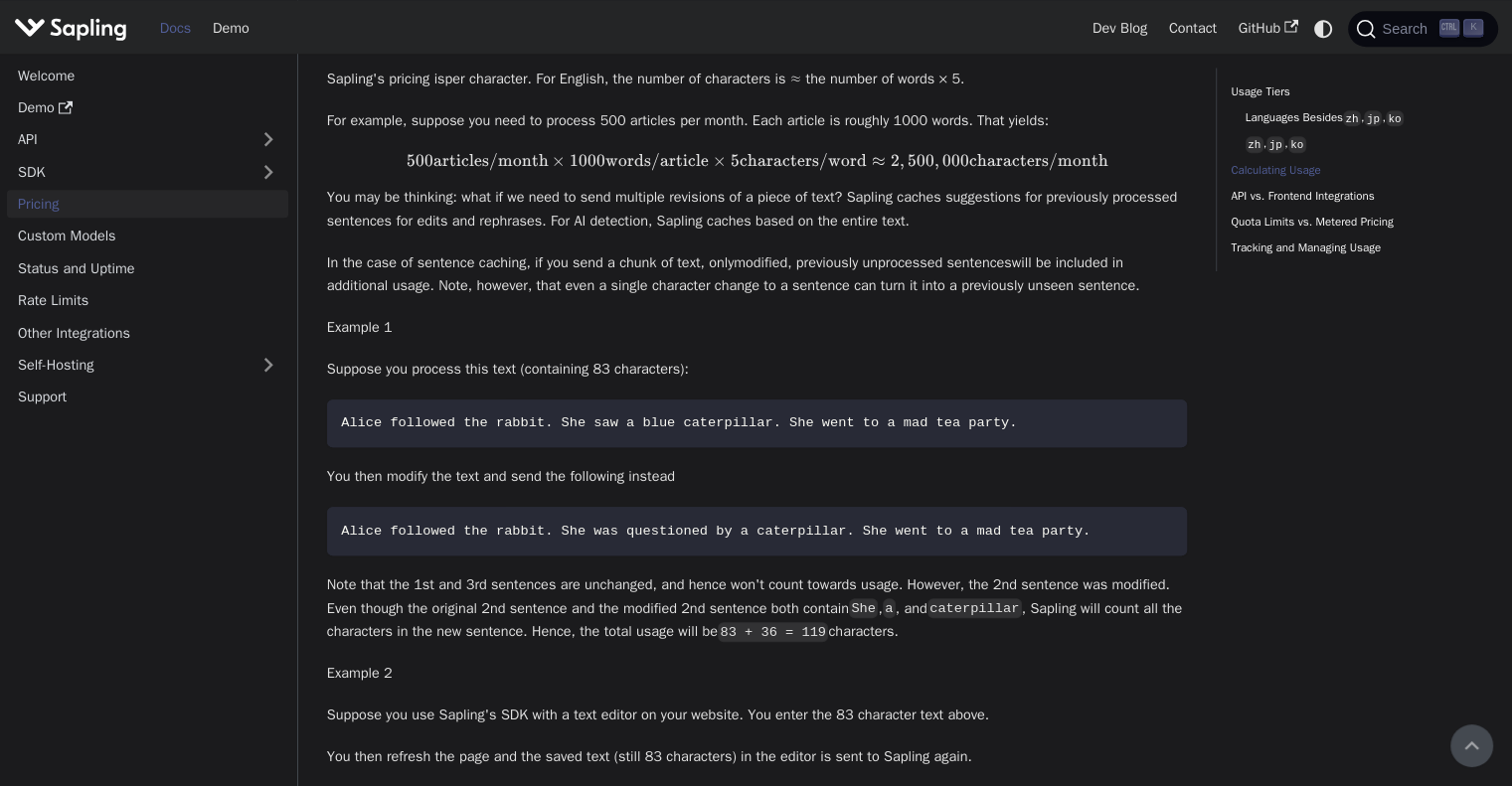 drag, startPoint x: 742, startPoint y: 259, endPoint x: 1165, endPoint y: 285, distance: 423.7983 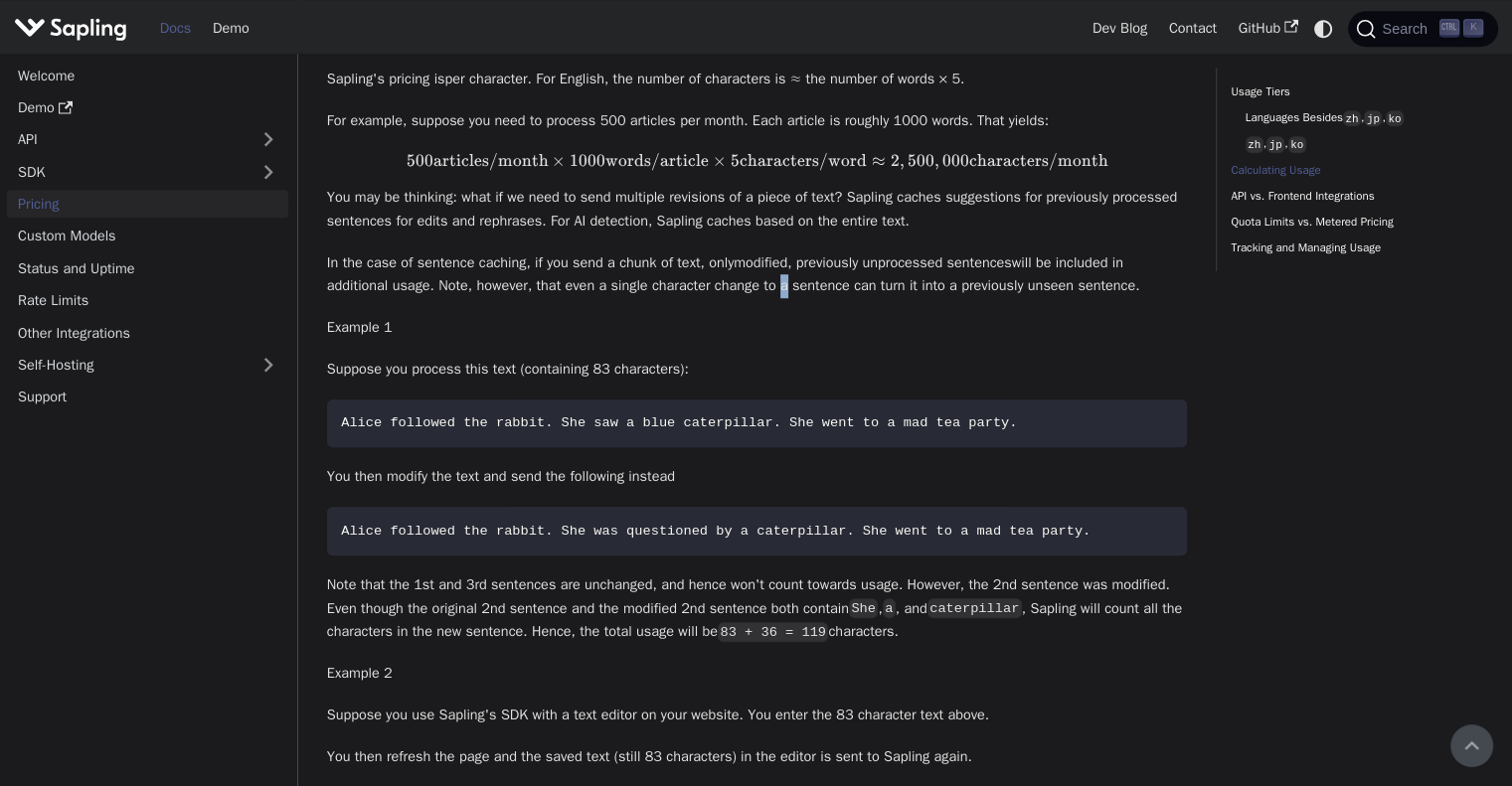 click on "In the case of sentence caching, if you send a chunk of text,
only  modified, previously unprocessed sentences  will be included in additional usage.
Note, however, that even a single character change to a sentence can turn it into a previously unseen sentence." at bounding box center [756, 275] 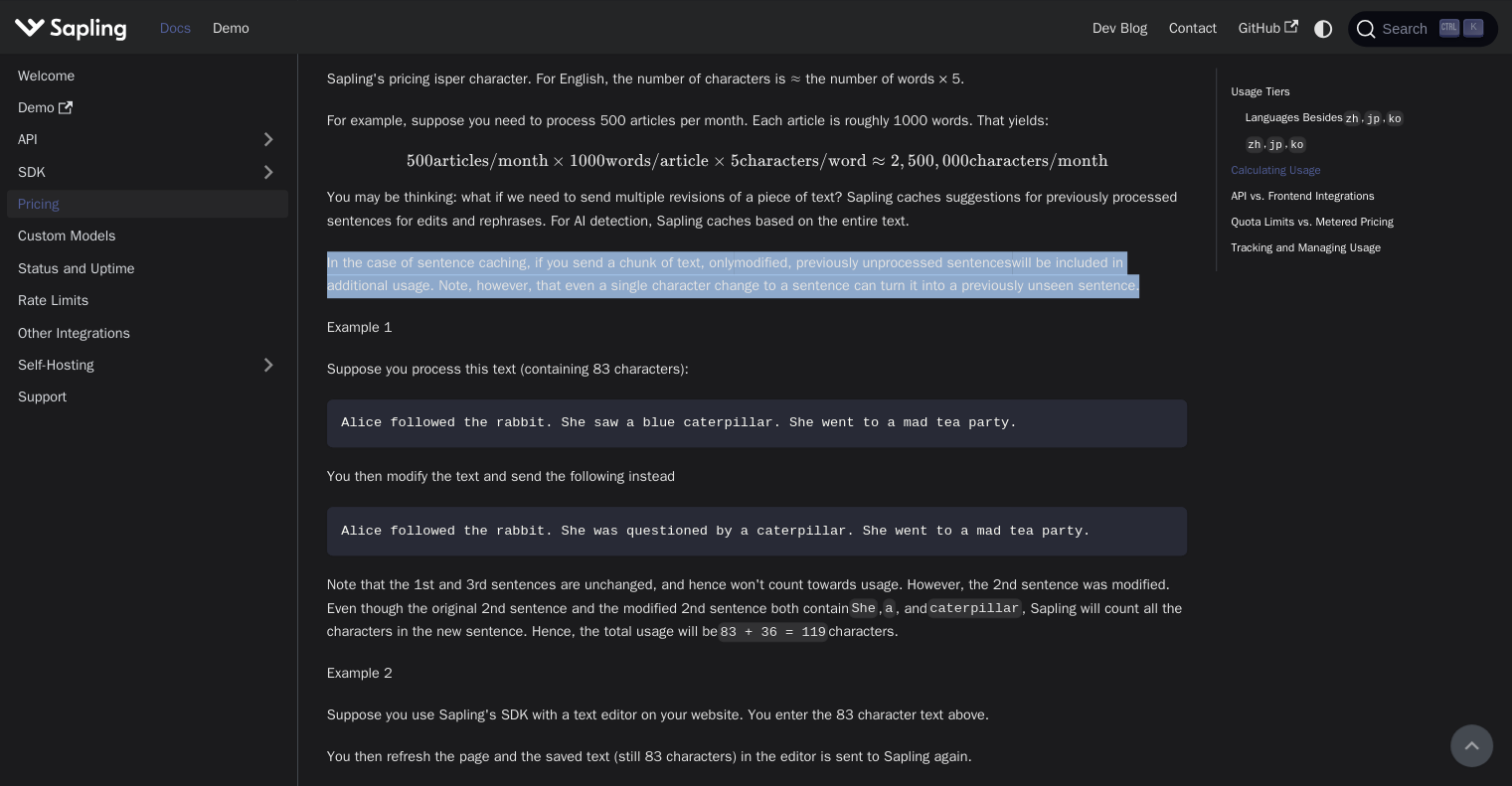 click on "In the case of sentence caching, if you send a chunk of text,
only  modified, previously unprocessed sentences  will be included in additional usage.
Note, however, that even a single character change to a sentence can turn it into a previously unseen sentence." at bounding box center [756, 275] 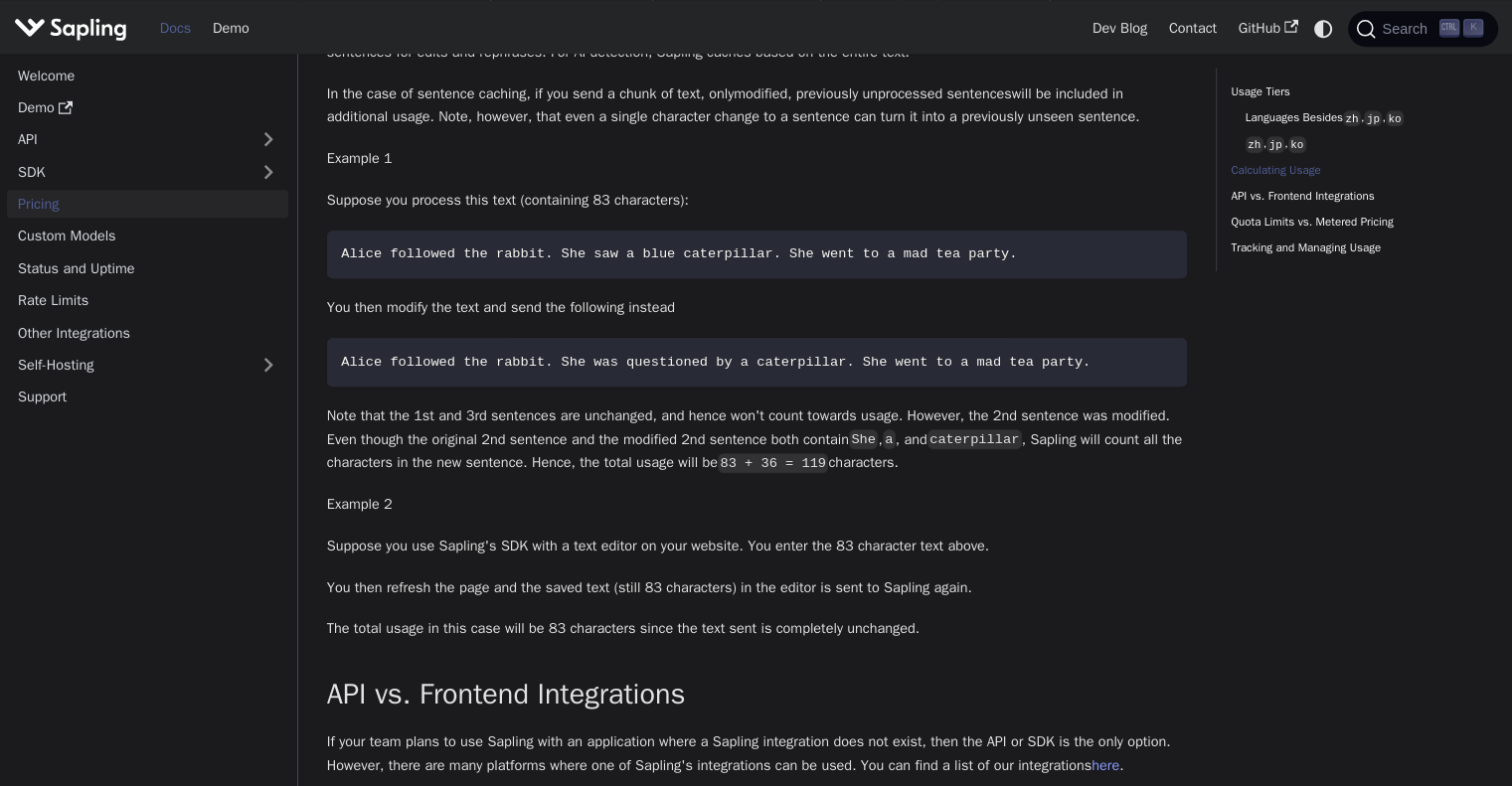 scroll, scrollTop: 1590, scrollLeft: 0, axis: vertical 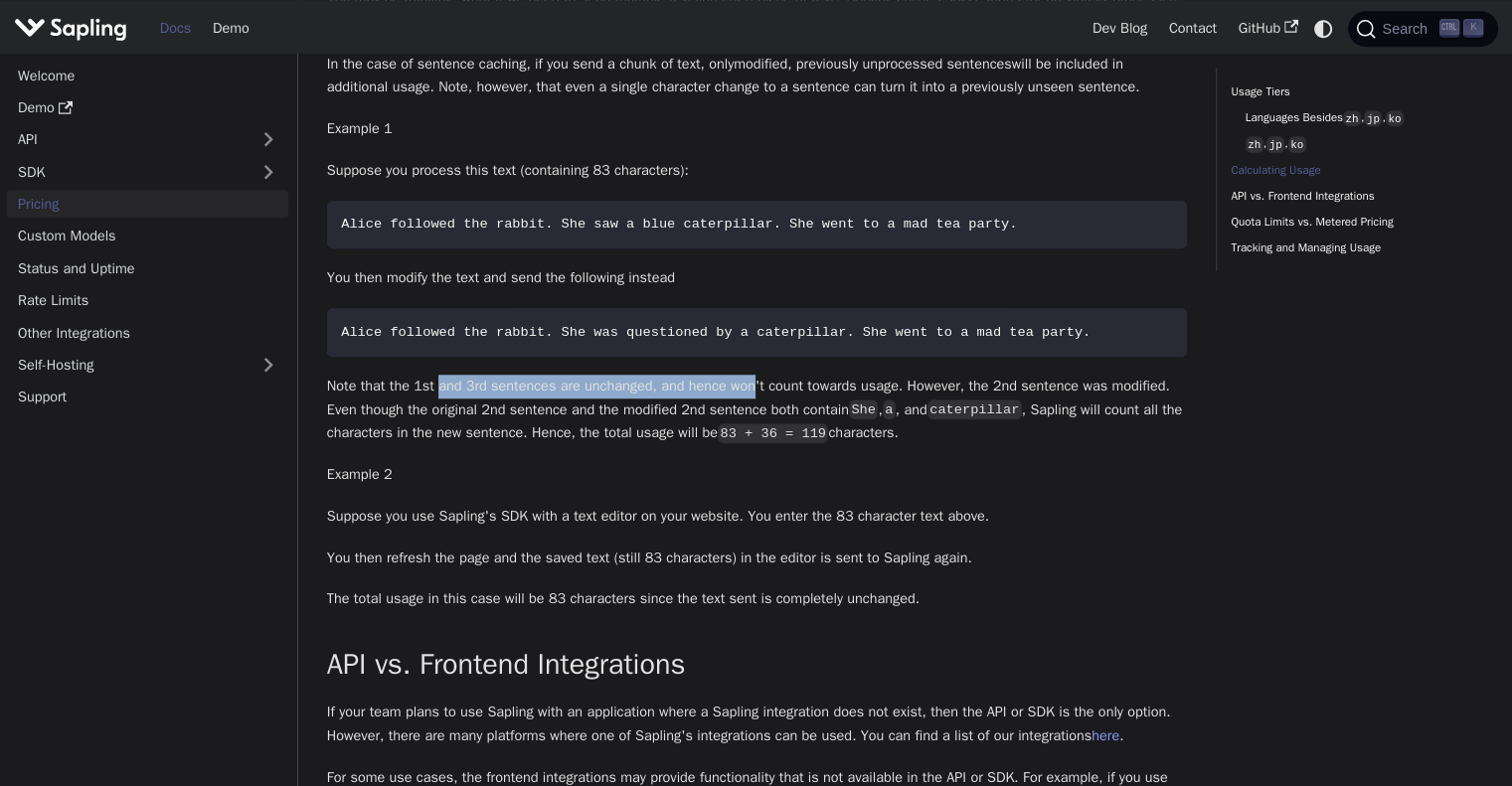 drag, startPoint x: 440, startPoint y: 383, endPoint x: 752, endPoint y: 387, distance: 312.02564 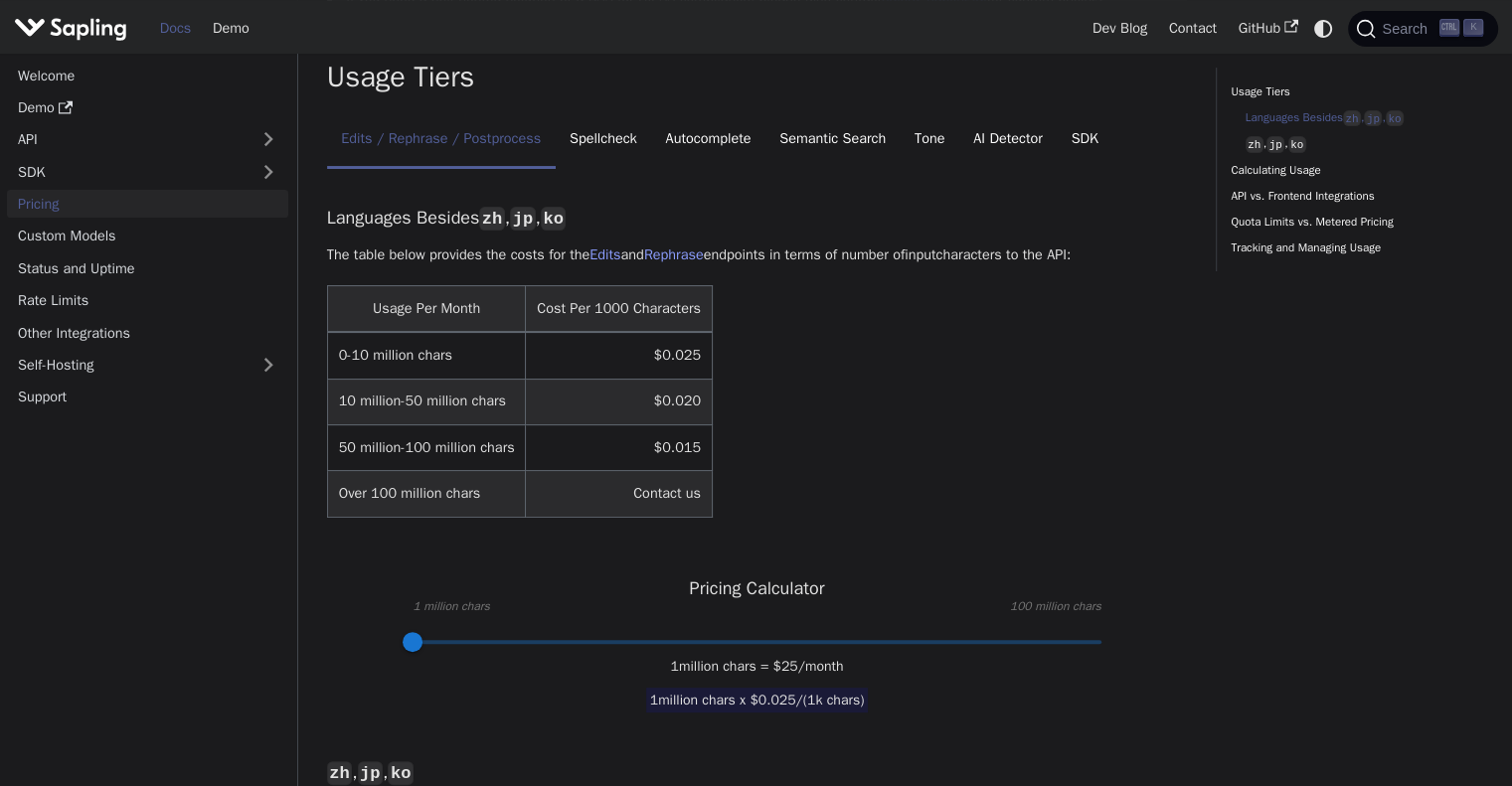 scroll, scrollTop: 491, scrollLeft: 0, axis: vertical 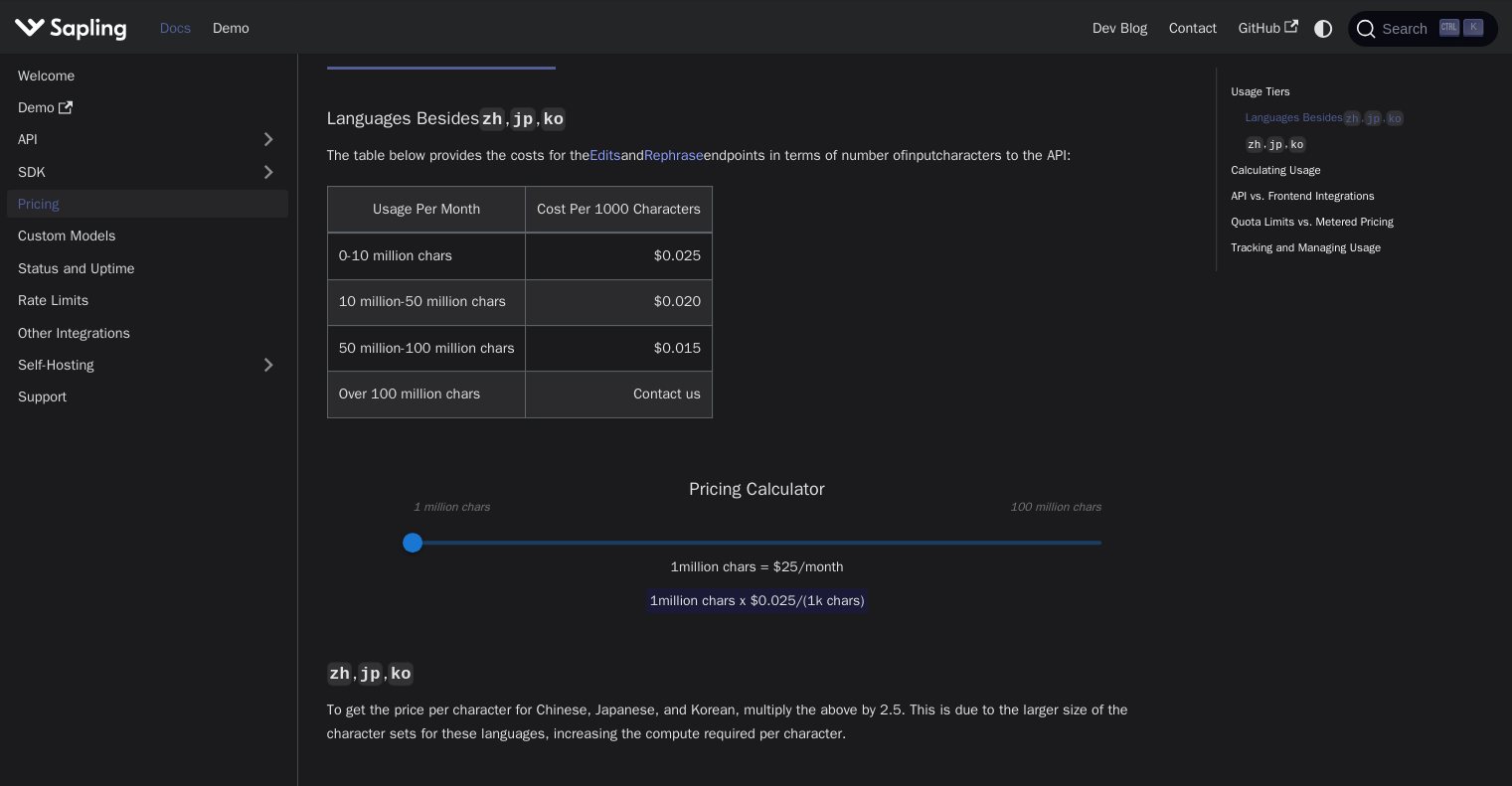 click on "$0.025" at bounding box center [618, 255] 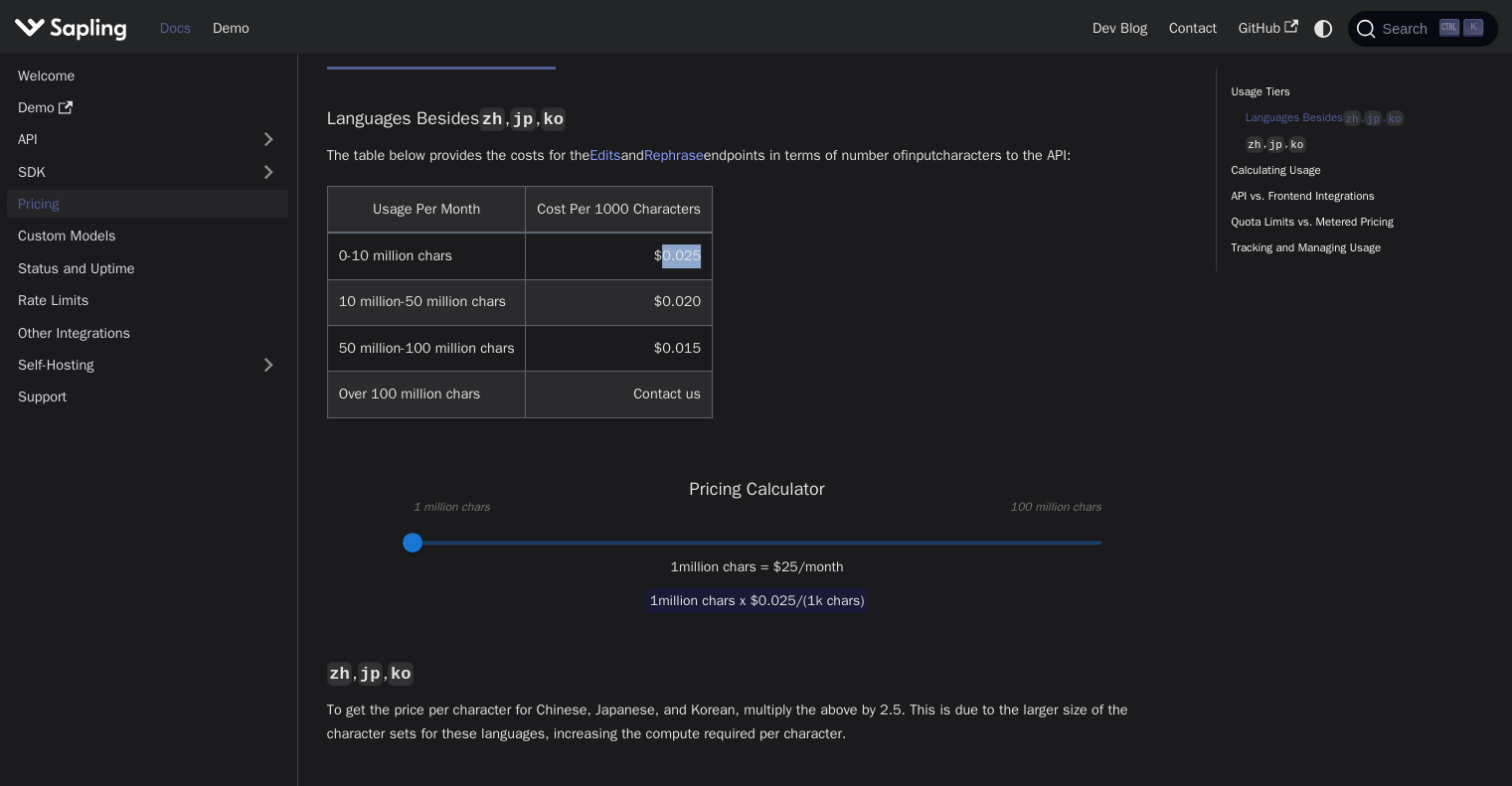 click on "$0.025" at bounding box center [618, 255] 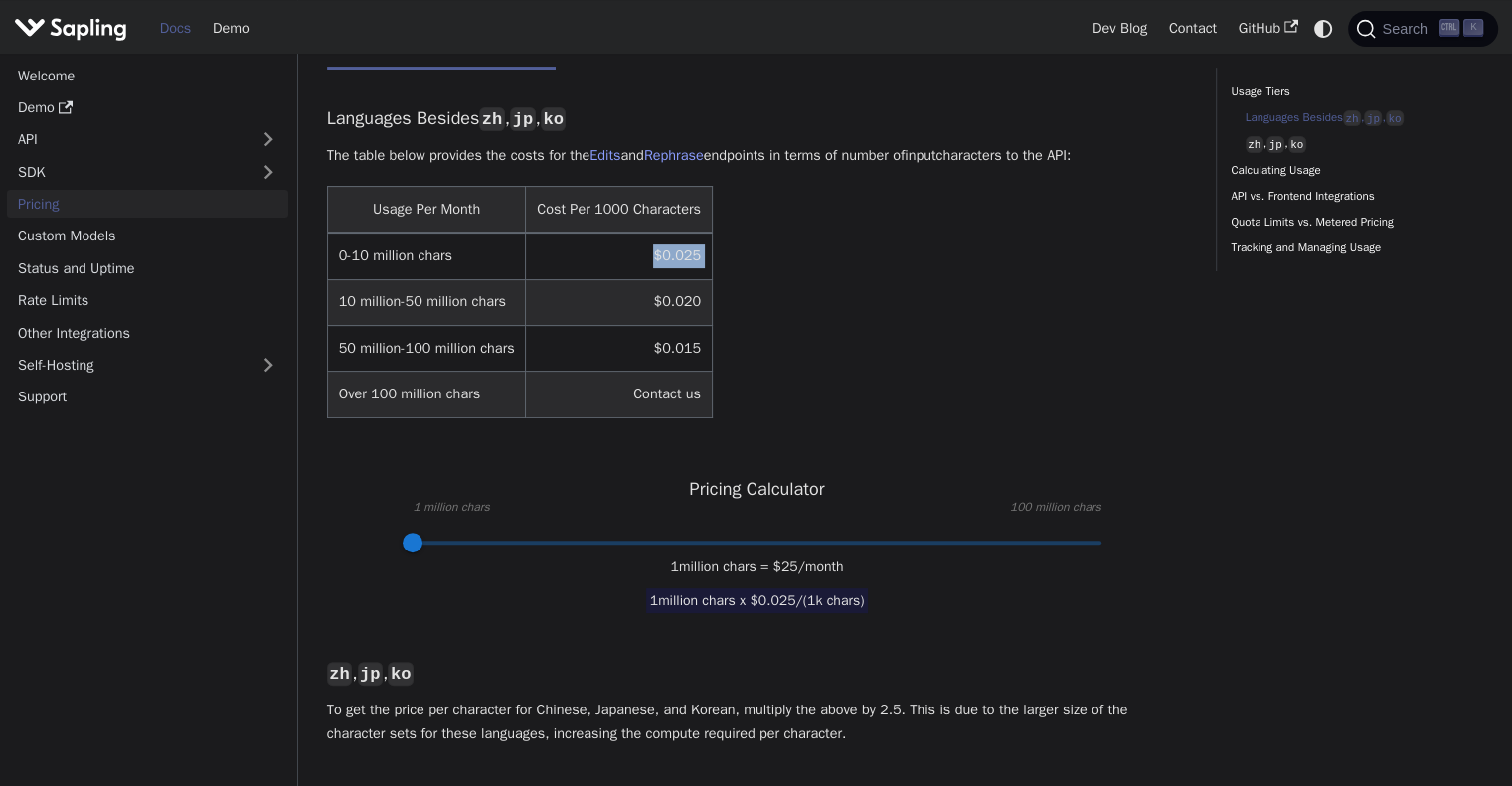 click on "$0.025" at bounding box center [618, 255] 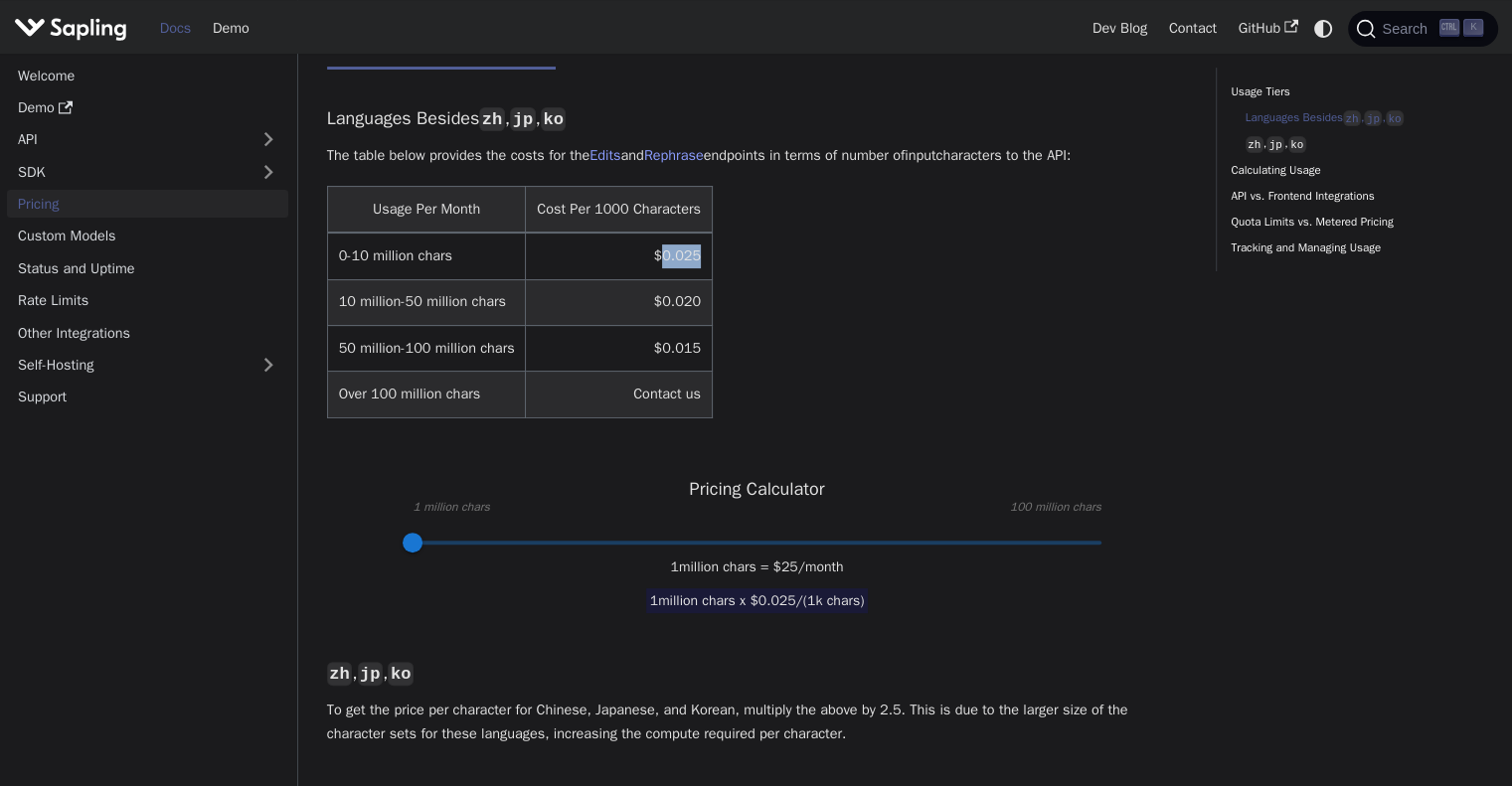 click on "$0.025" at bounding box center [618, 255] 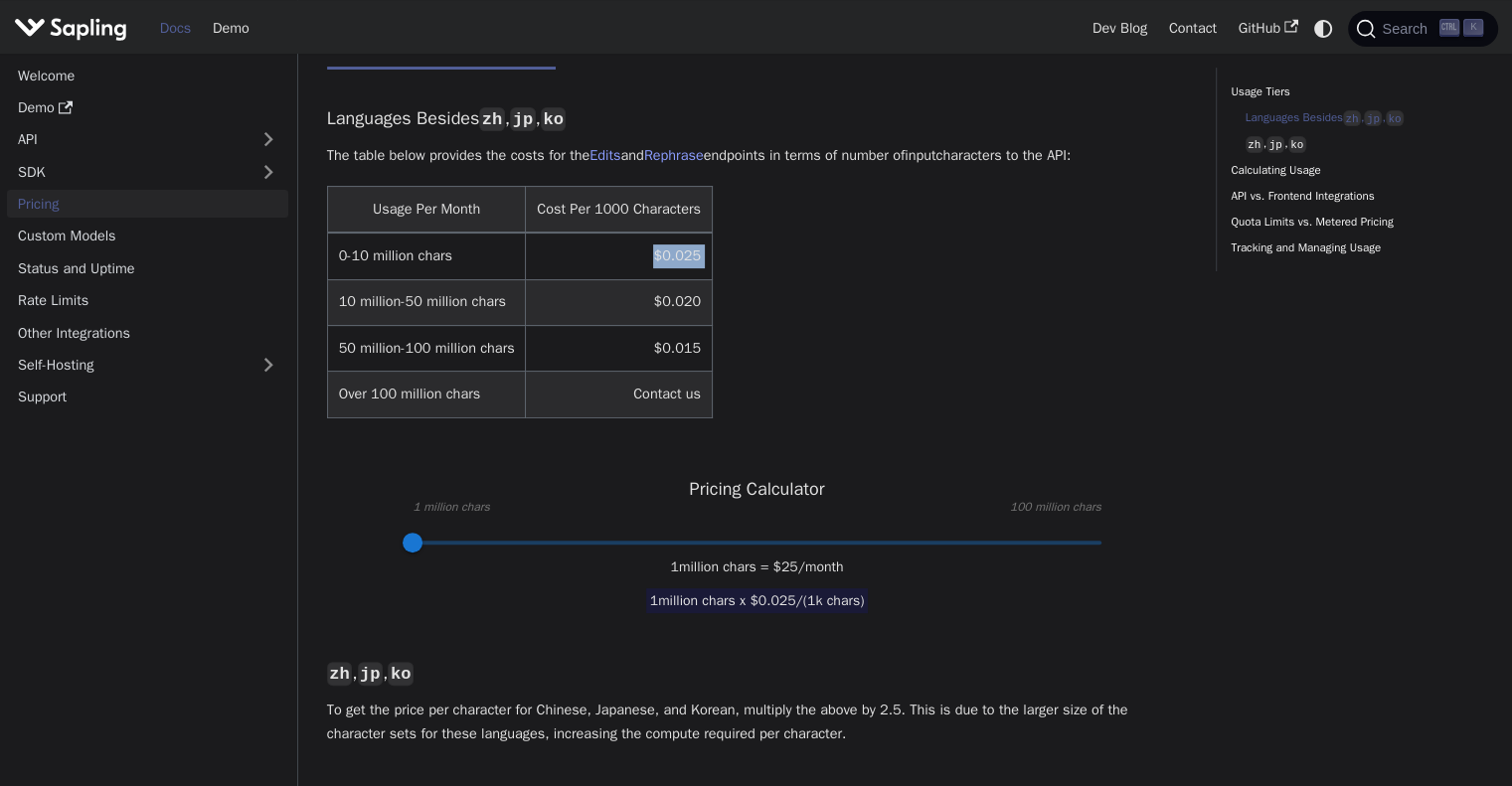 click on "$0.025" at bounding box center (618, 255) 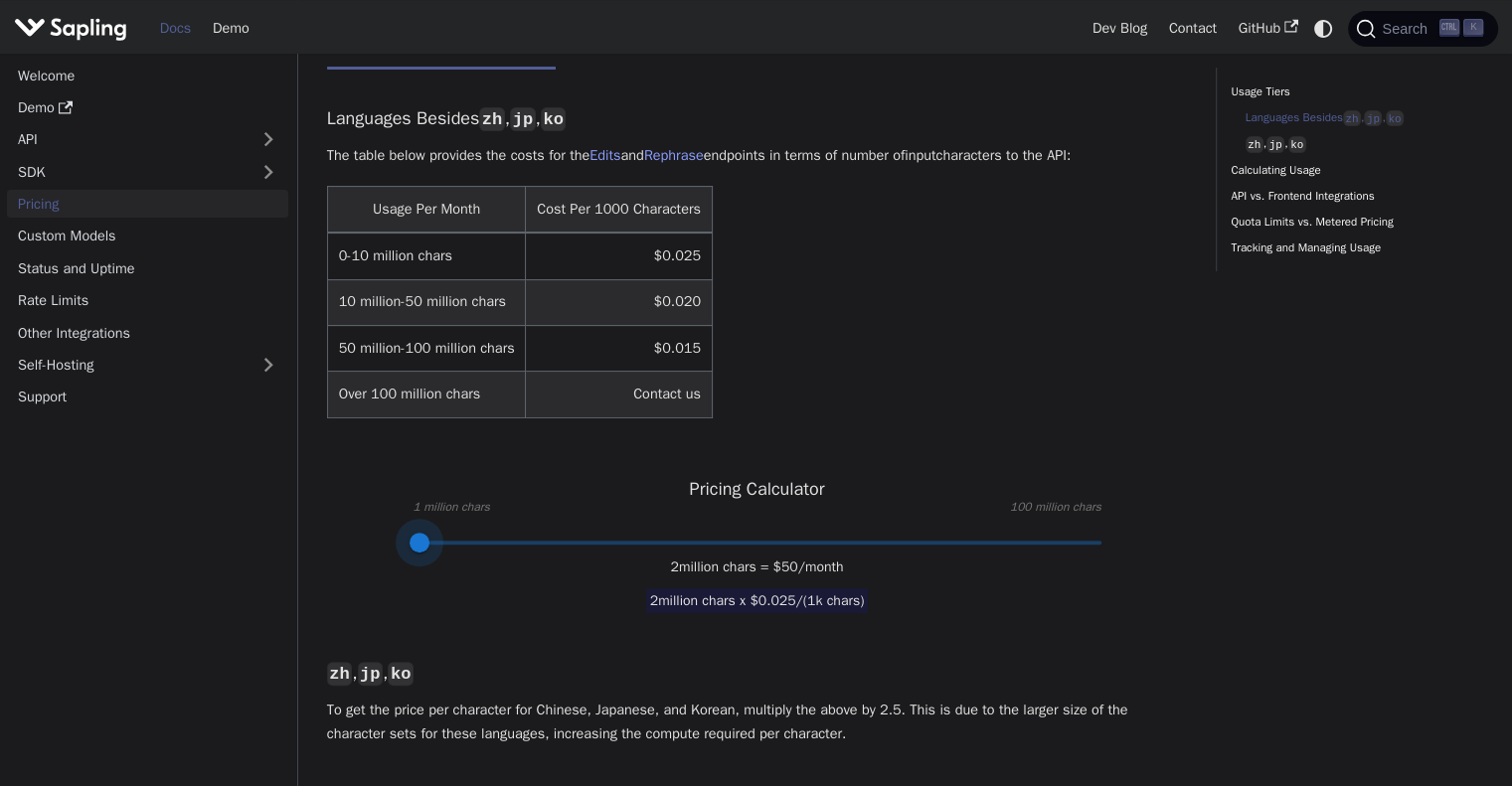 type on "1" 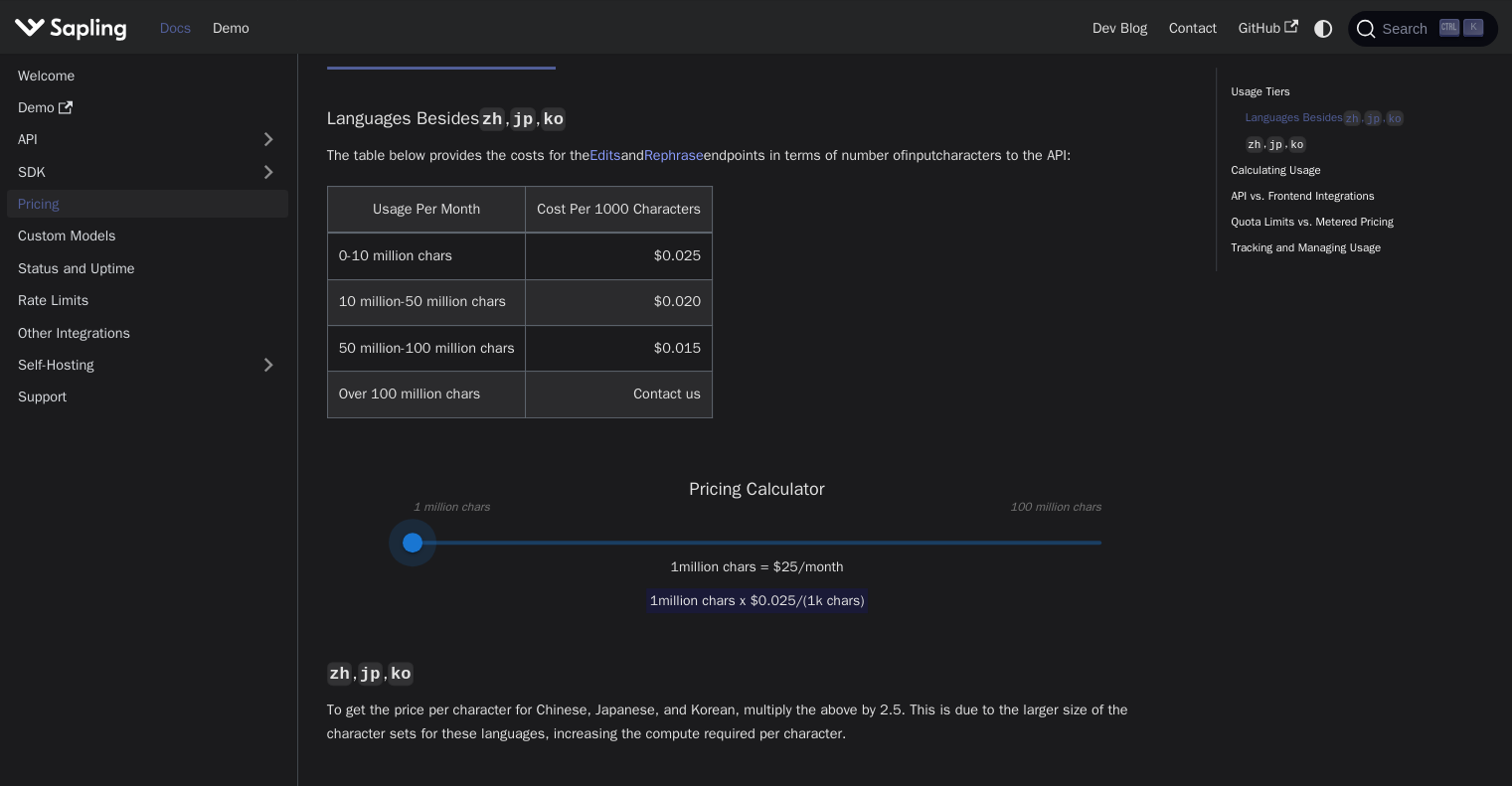 drag, startPoint x: 414, startPoint y: 537, endPoint x: 350, endPoint y: 535, distance: 64.03124 